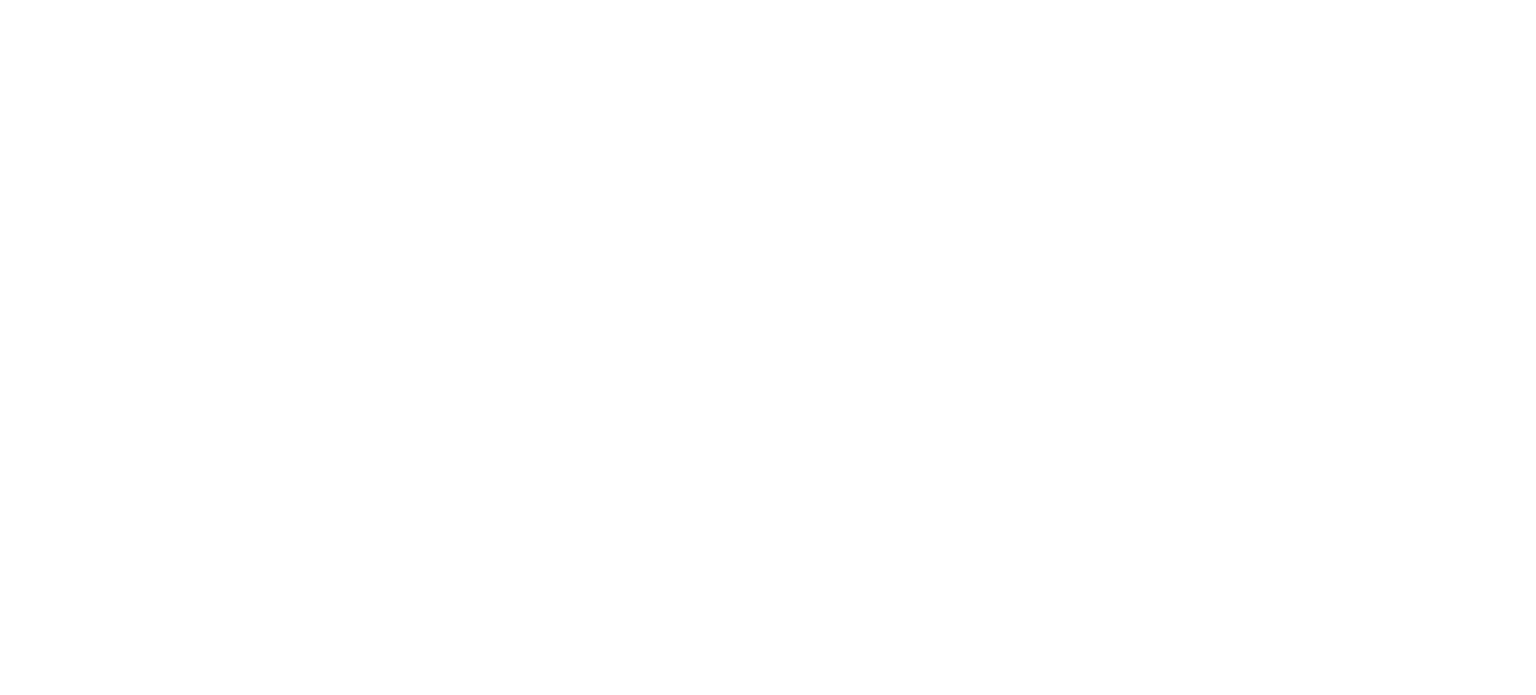scroll, scrollTop: 0, scrollLeft: 0, axis: both 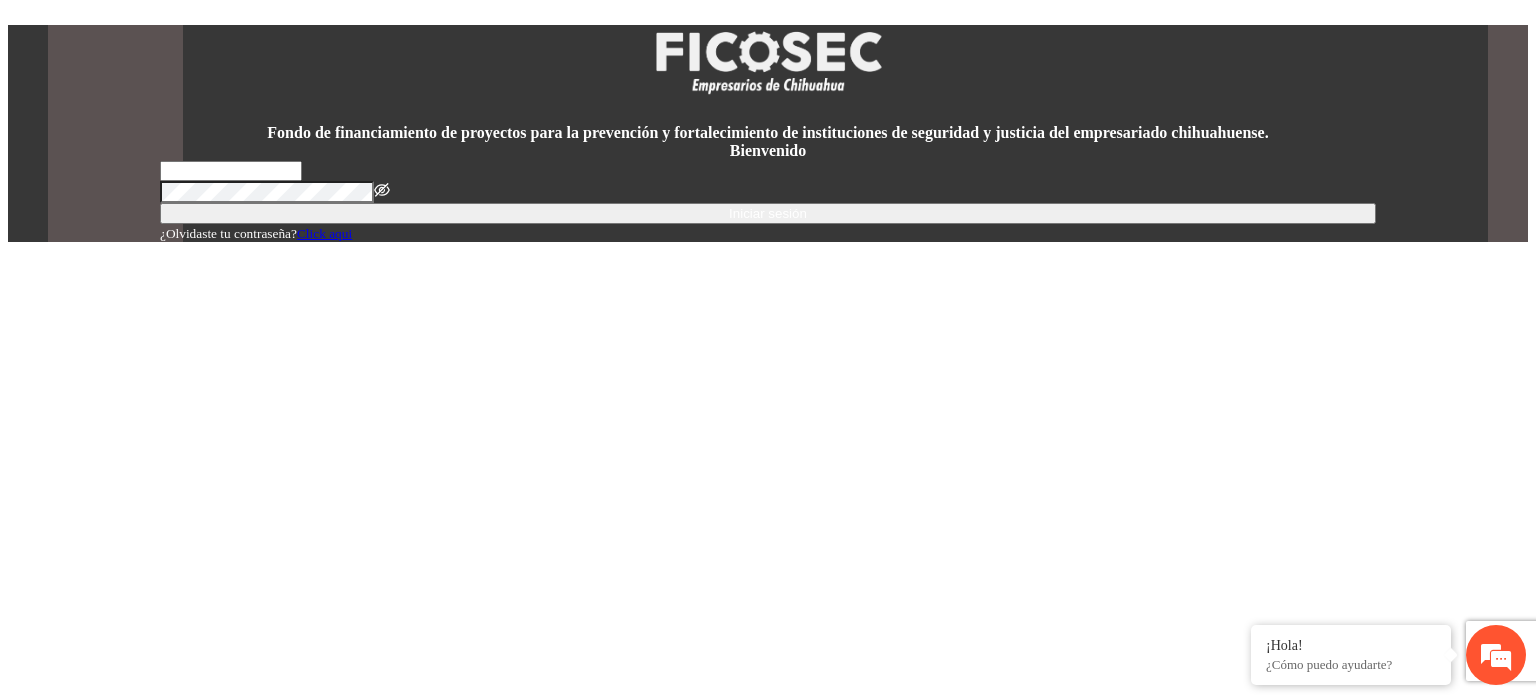 type on "**********" 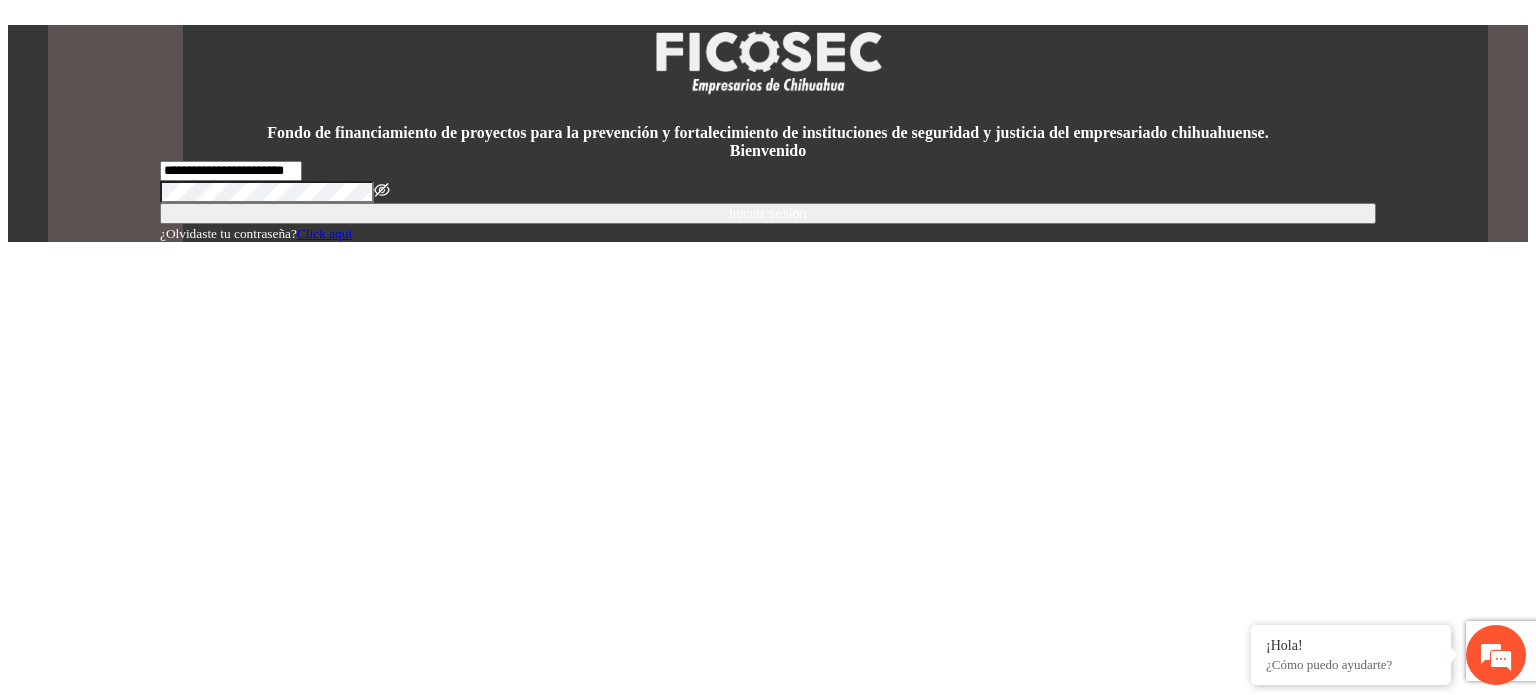 click on "Iniciar sesión" at bounding box center [768, 213] 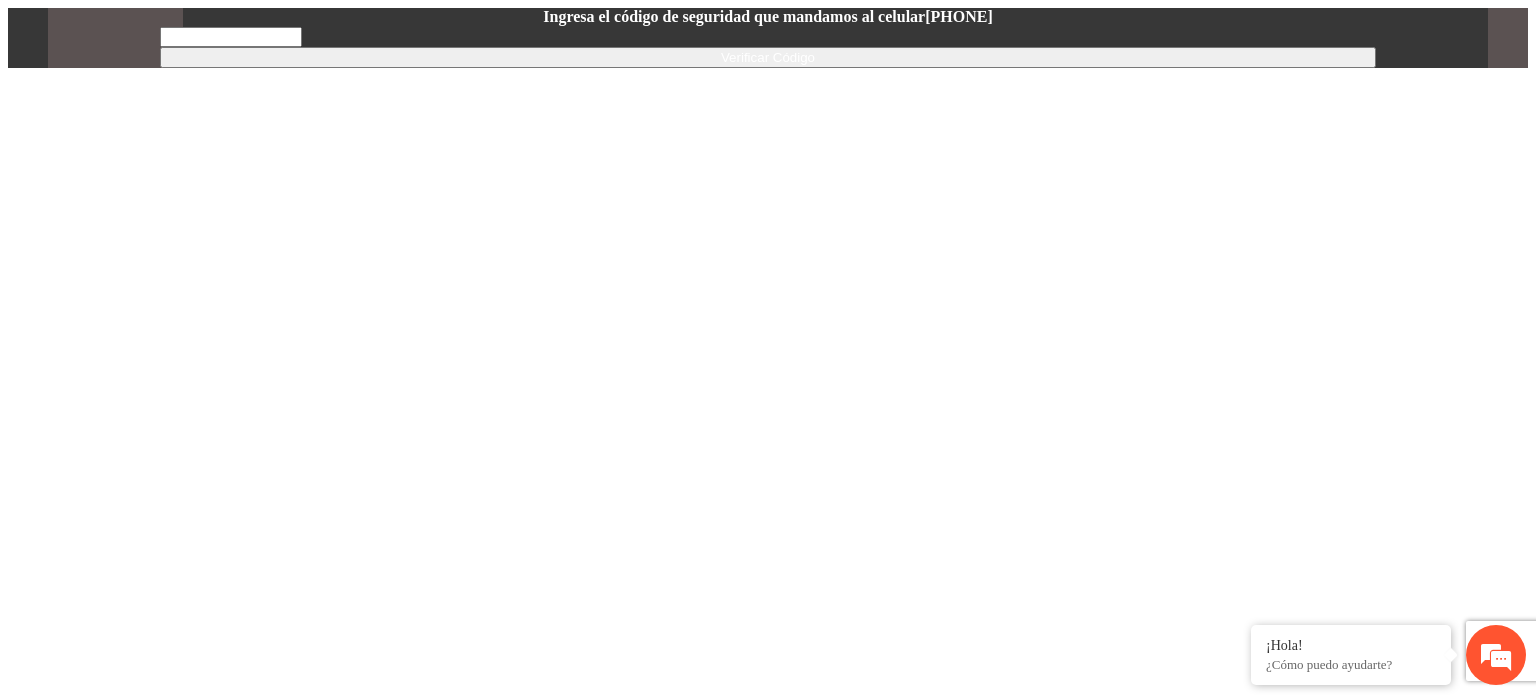 scroll, scrollTop: 0, scrollLeft: 0, axis: both 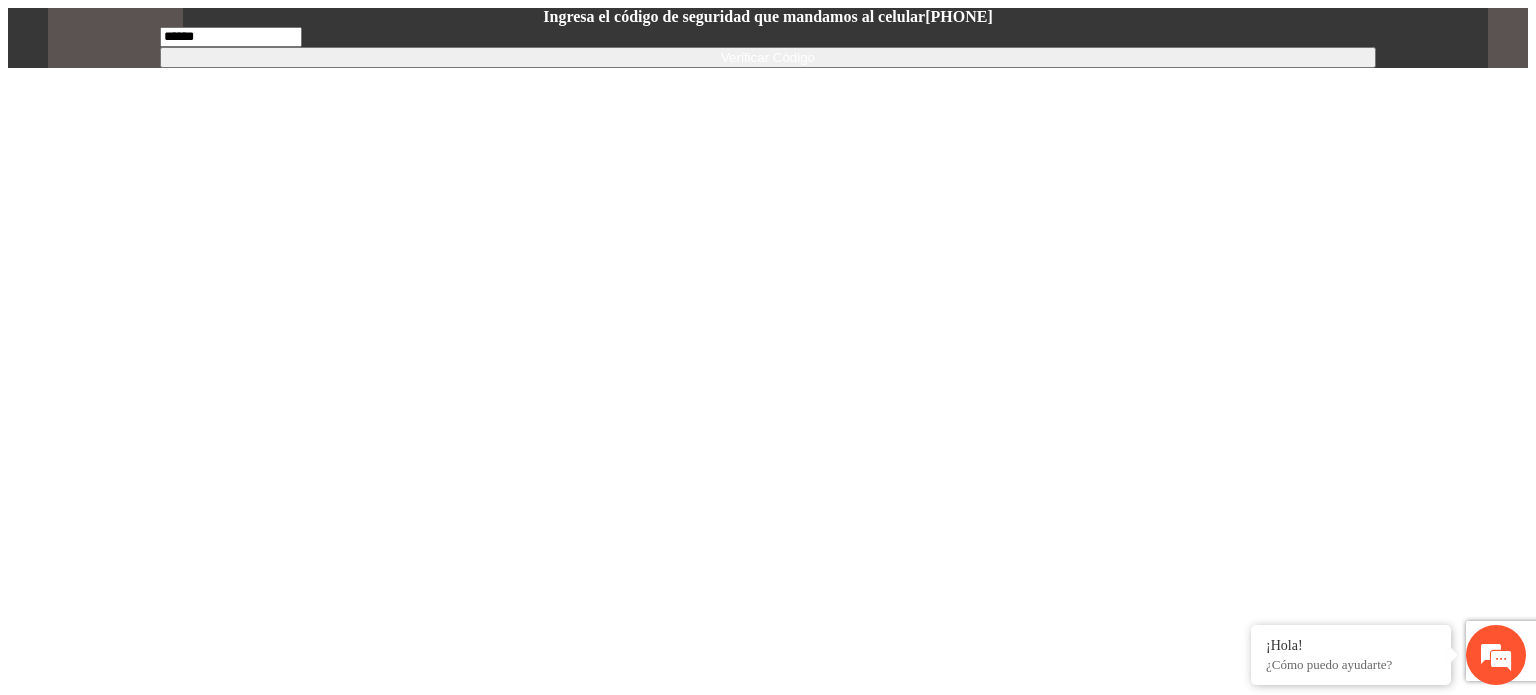 type on "******" 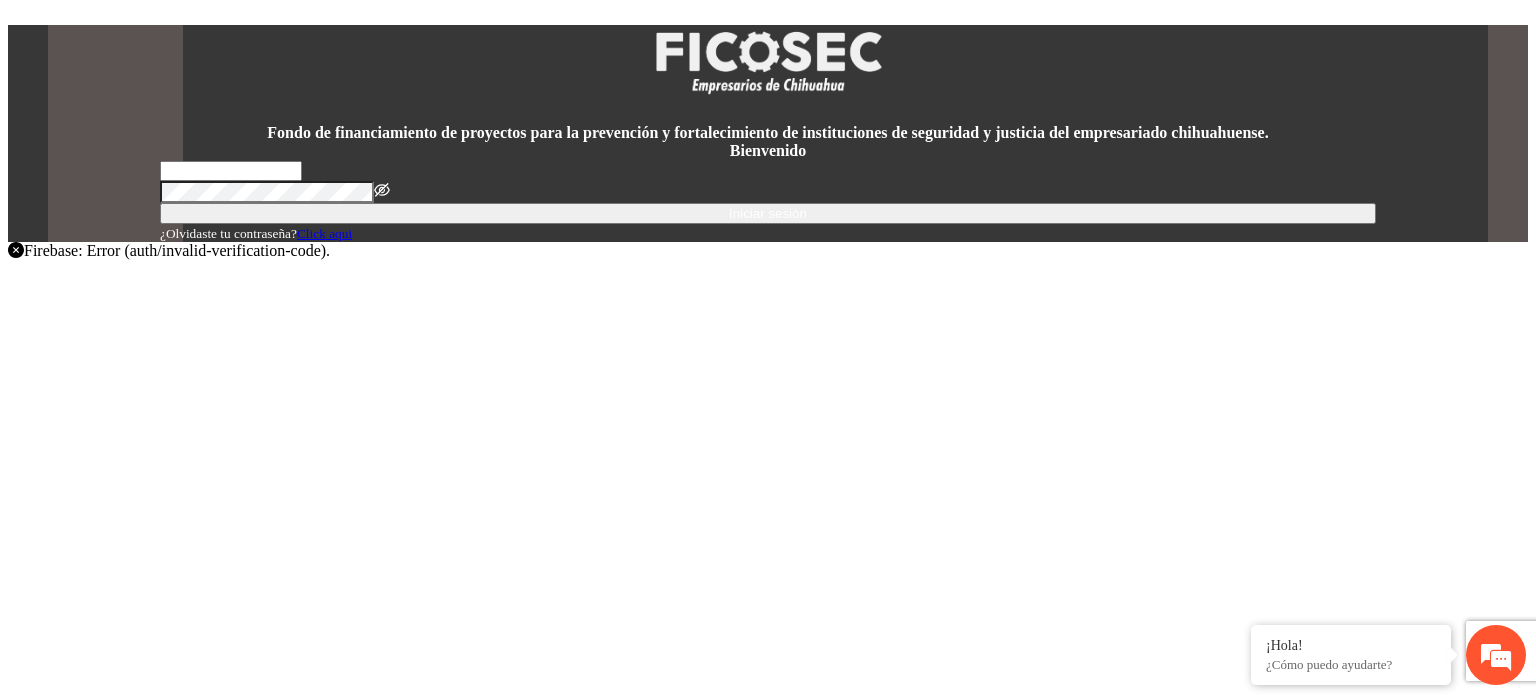 type on "**********" 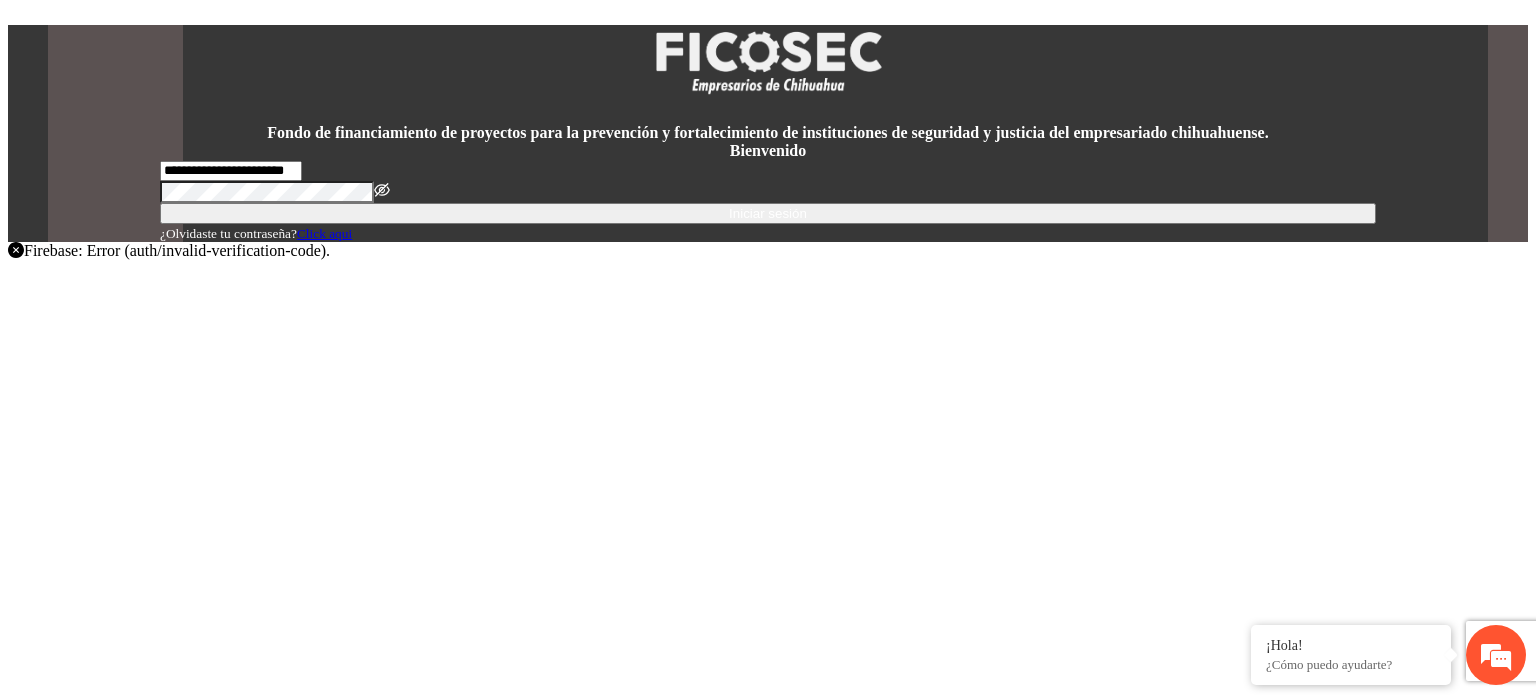 click on "Iniciar sesión" at bounding box center (768, 213) 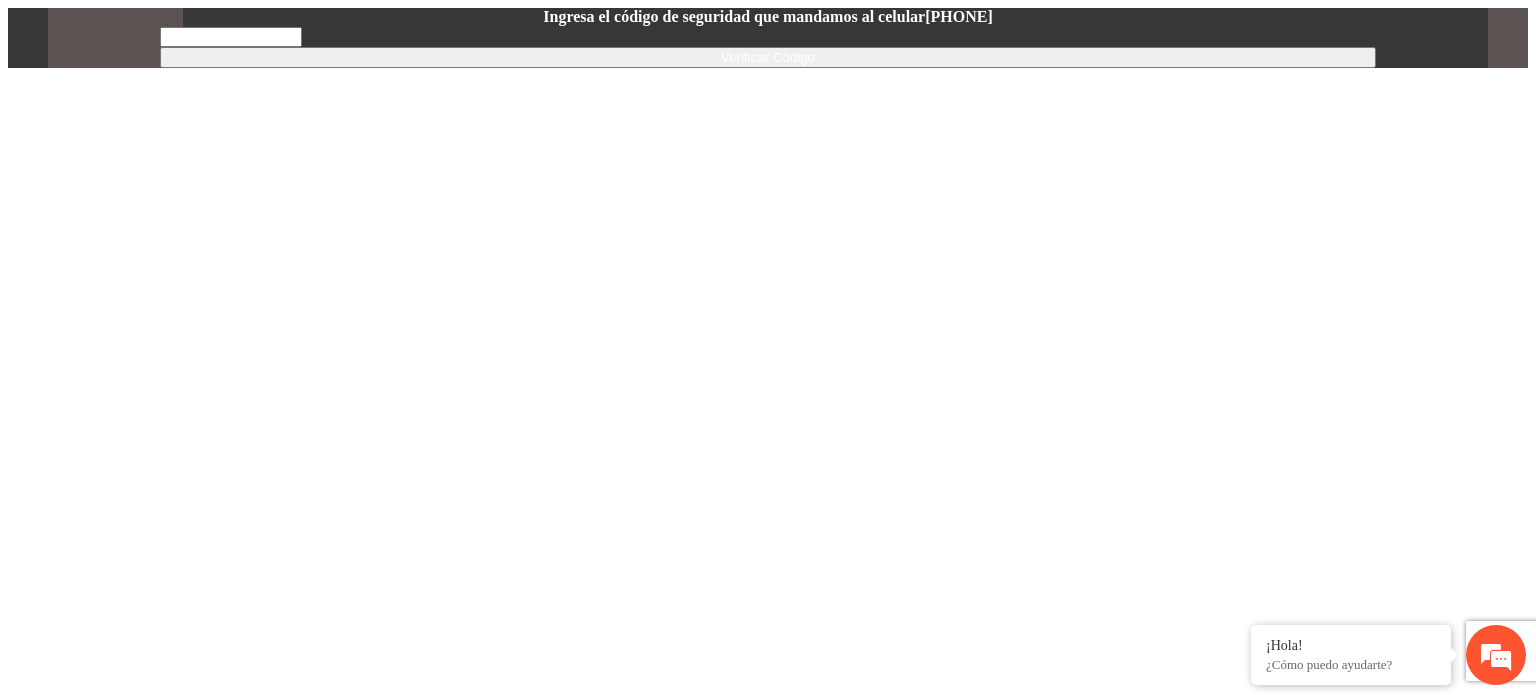 click at bounding box center [231, 37] 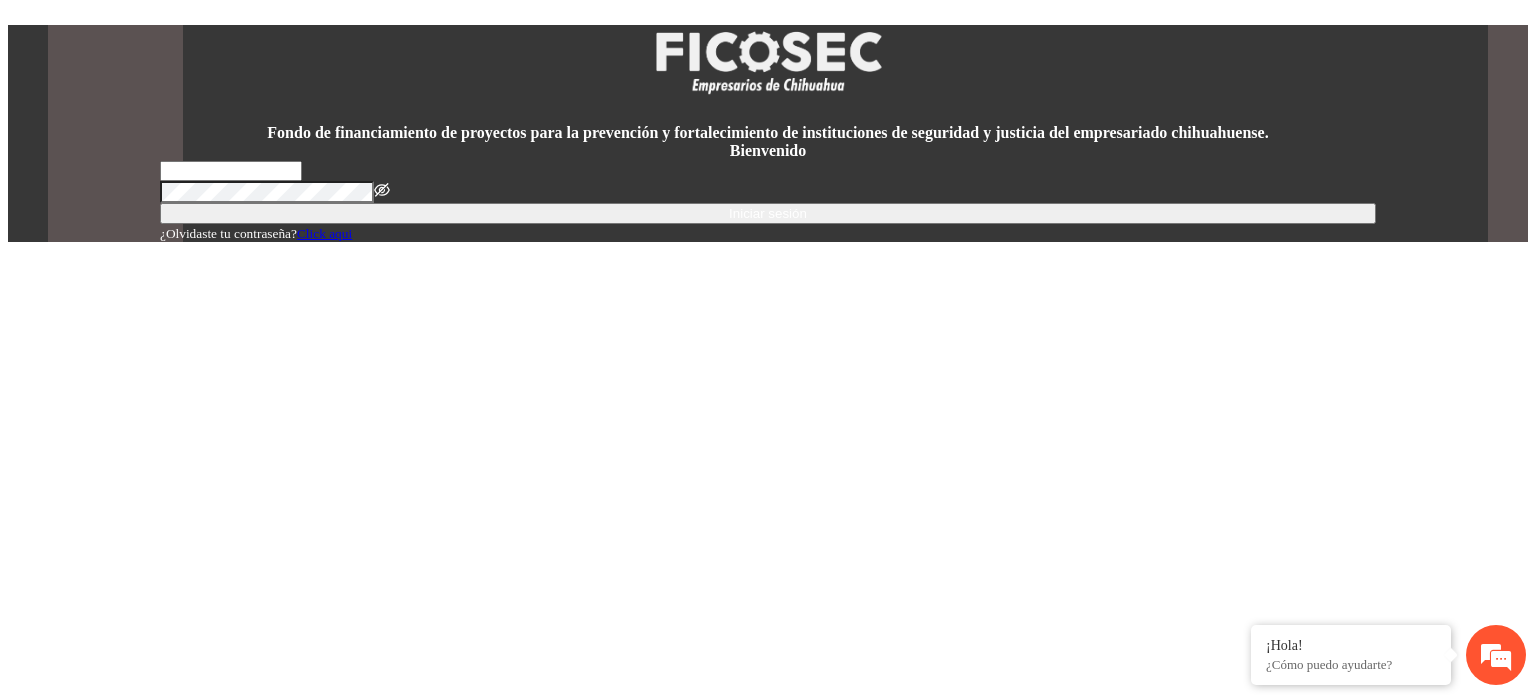 scroll, scrollTop: 0, scrollLeft: 0, axis: both 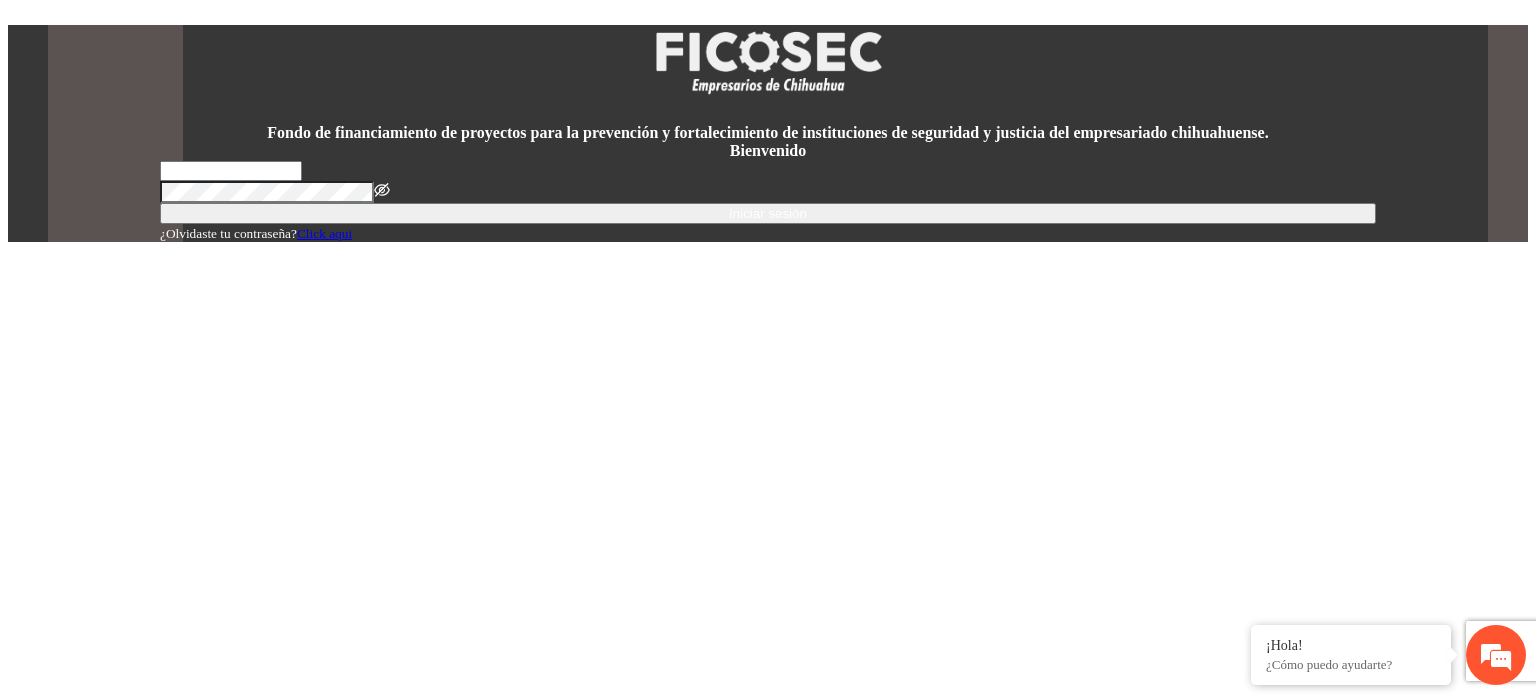 type on "**********" 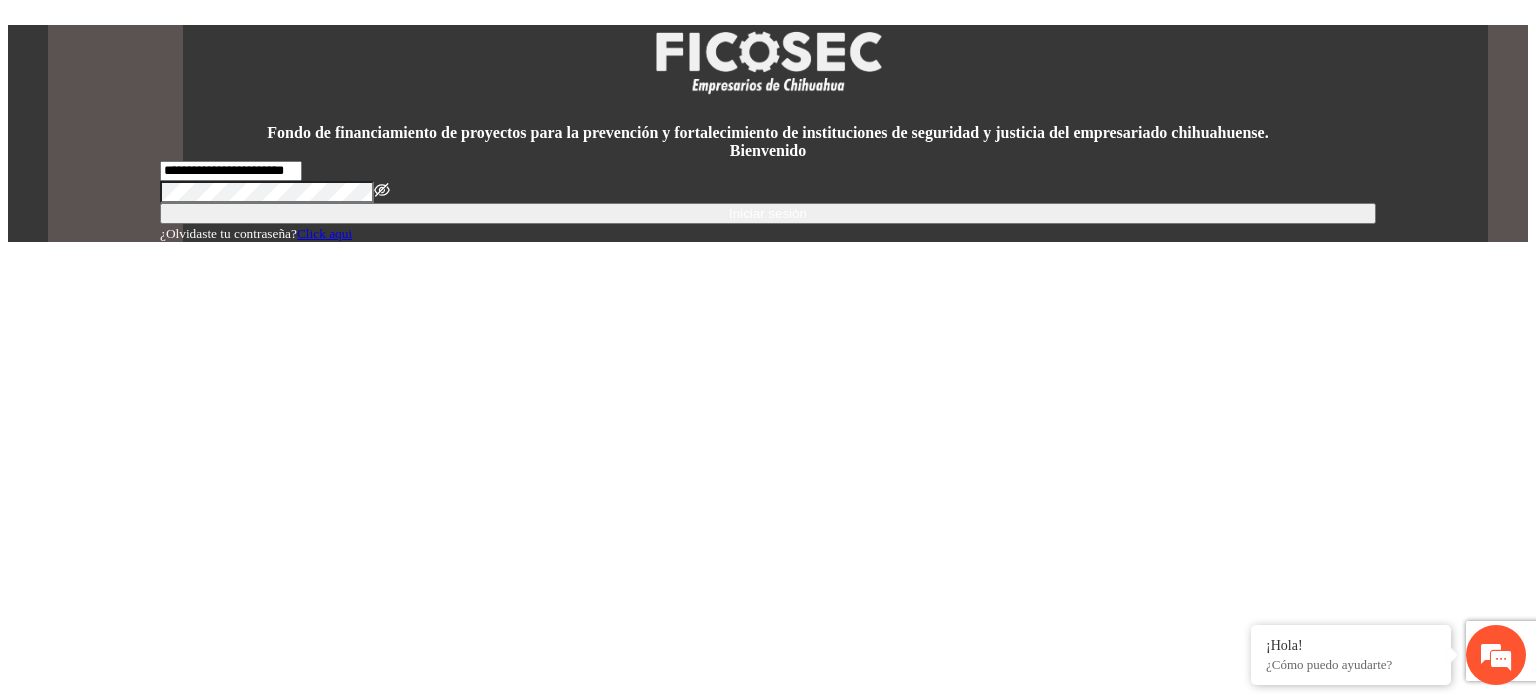 click on "Iniciar sesión" at bounding box center (768, 213) 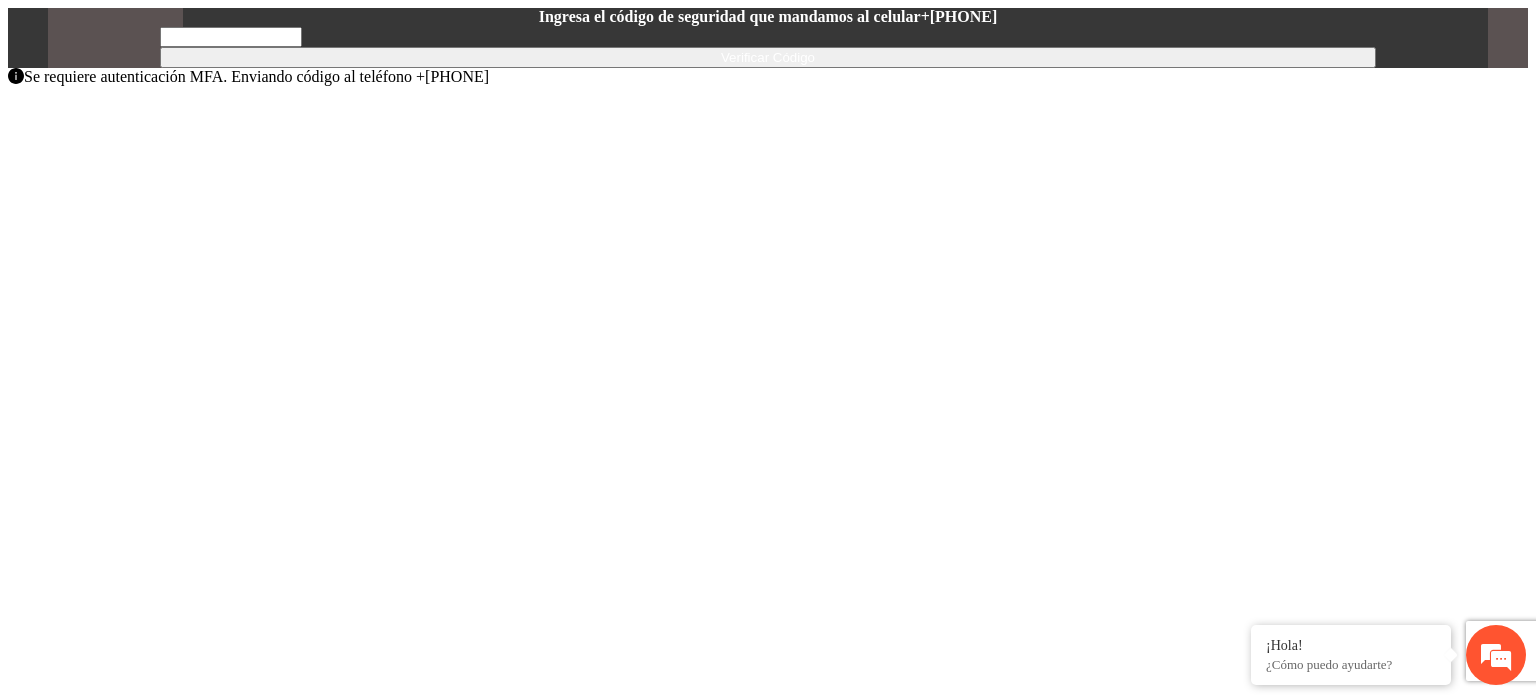 click at bounding box center (231, 37) 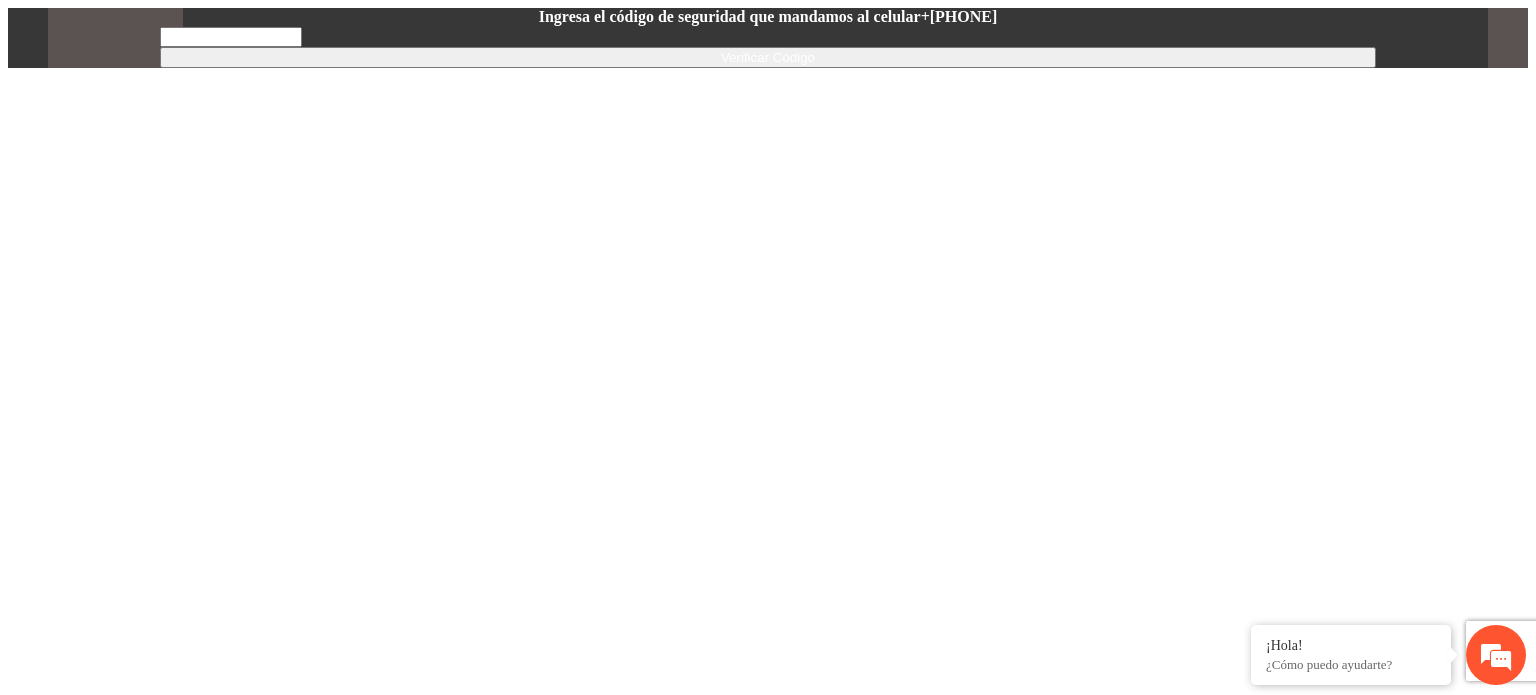 scroll, scrollTop: 0, scrollLeft: 0, axis: both 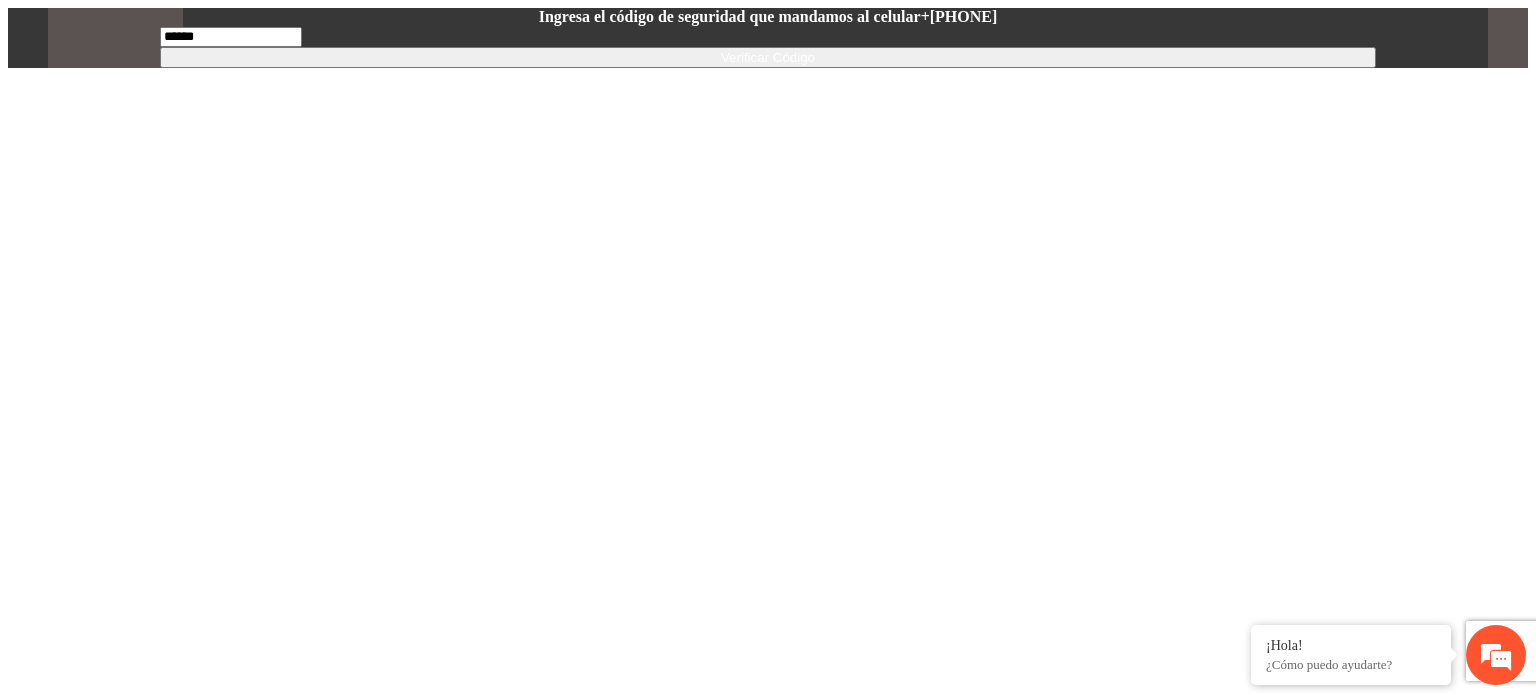 type on "******" 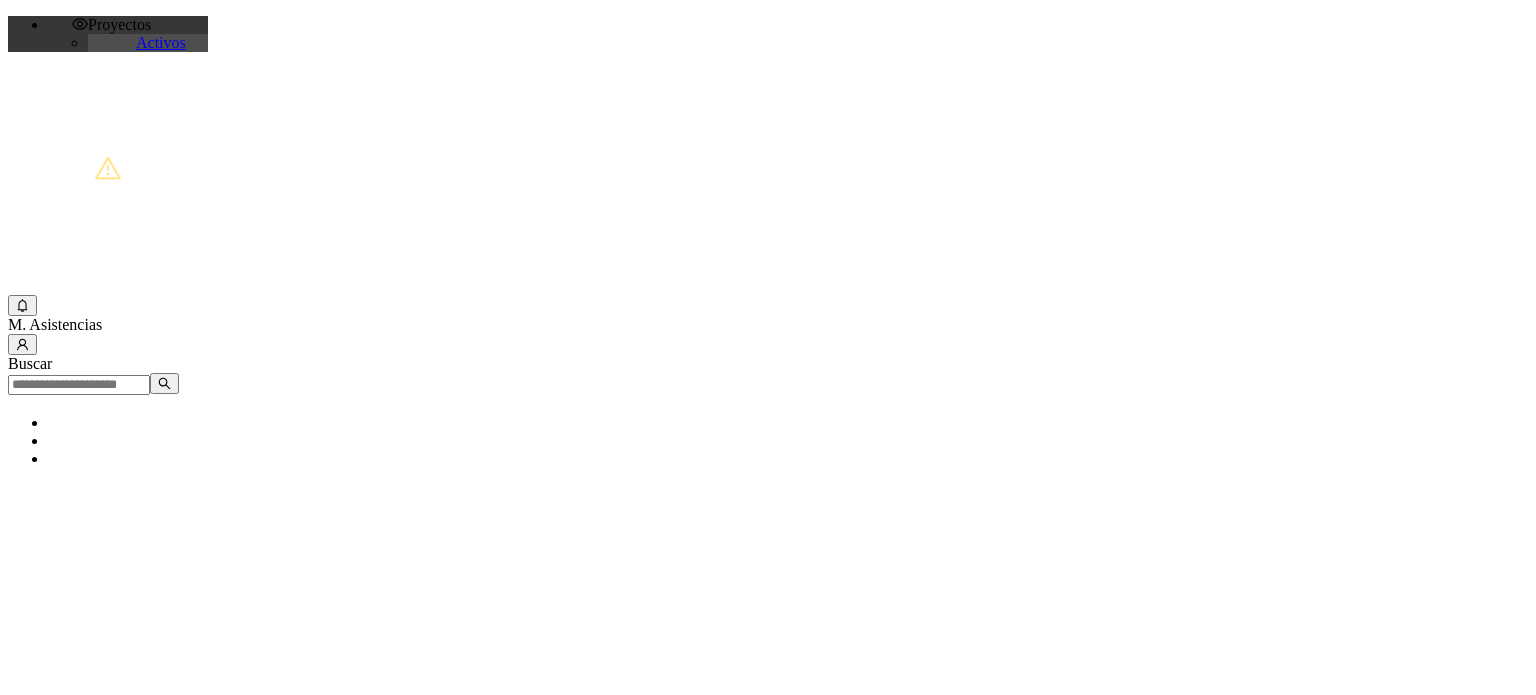 scroll, scrollTop: 0, scrollLeft: 0, axis: both 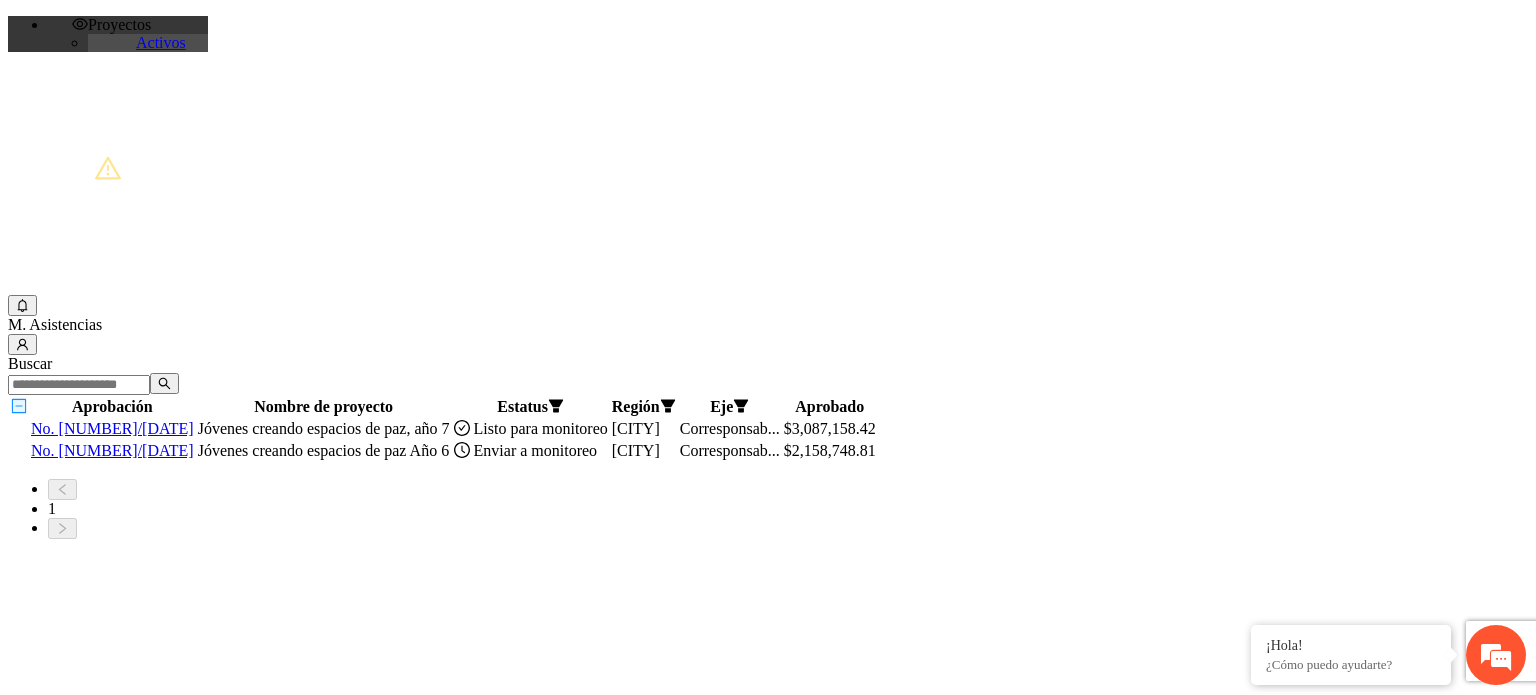 click on "No. [NUMBER]/[DATE]" at bounding box center [112, 428] 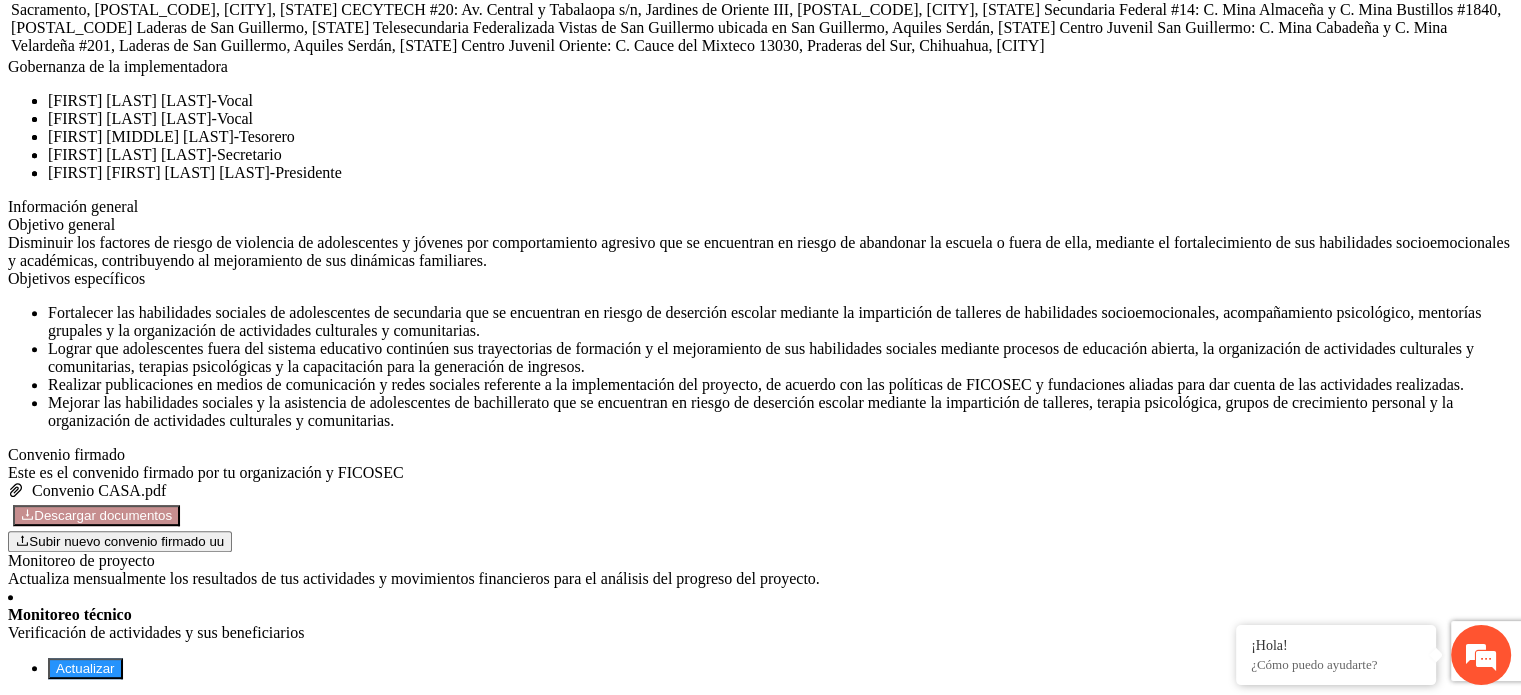 scroll, scrollTop: 1363, scrollLeft: 0, axis: vertical 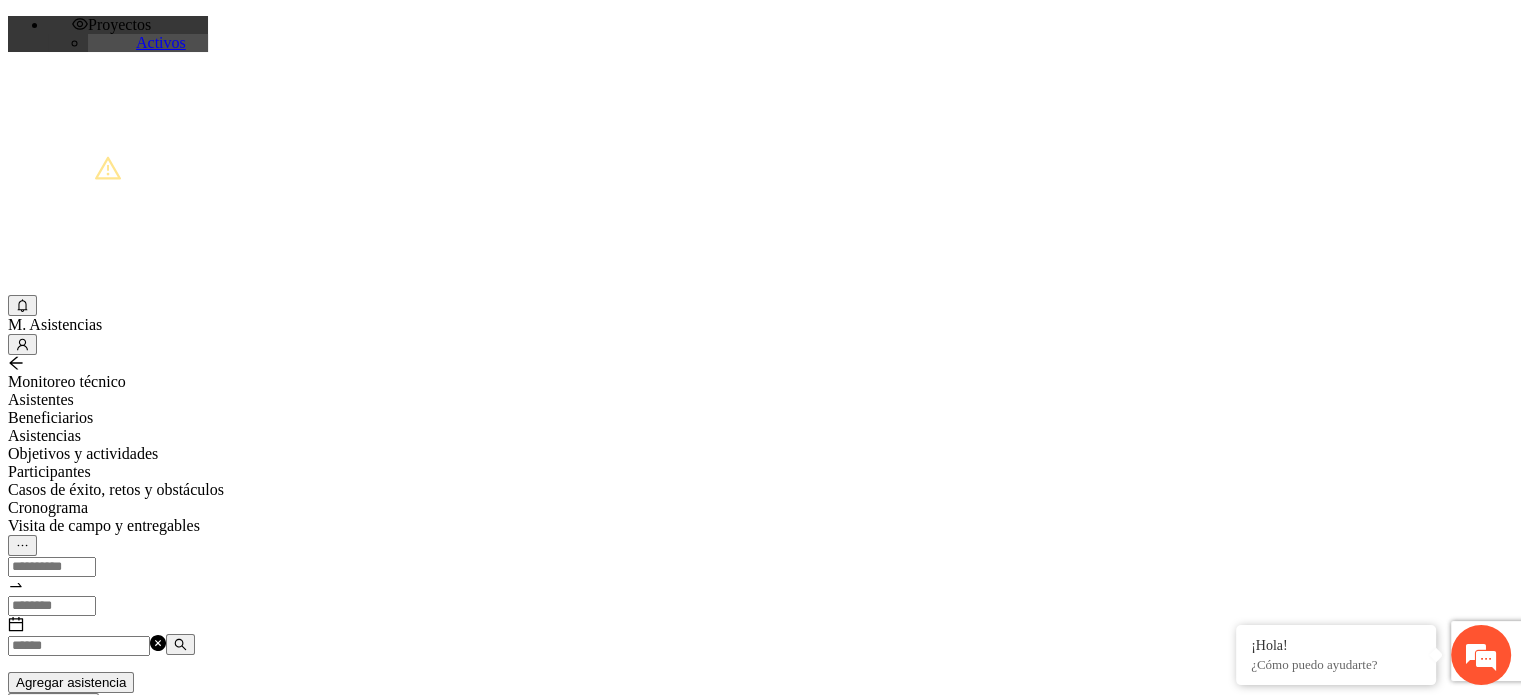 click at bounding box center [79, 646] 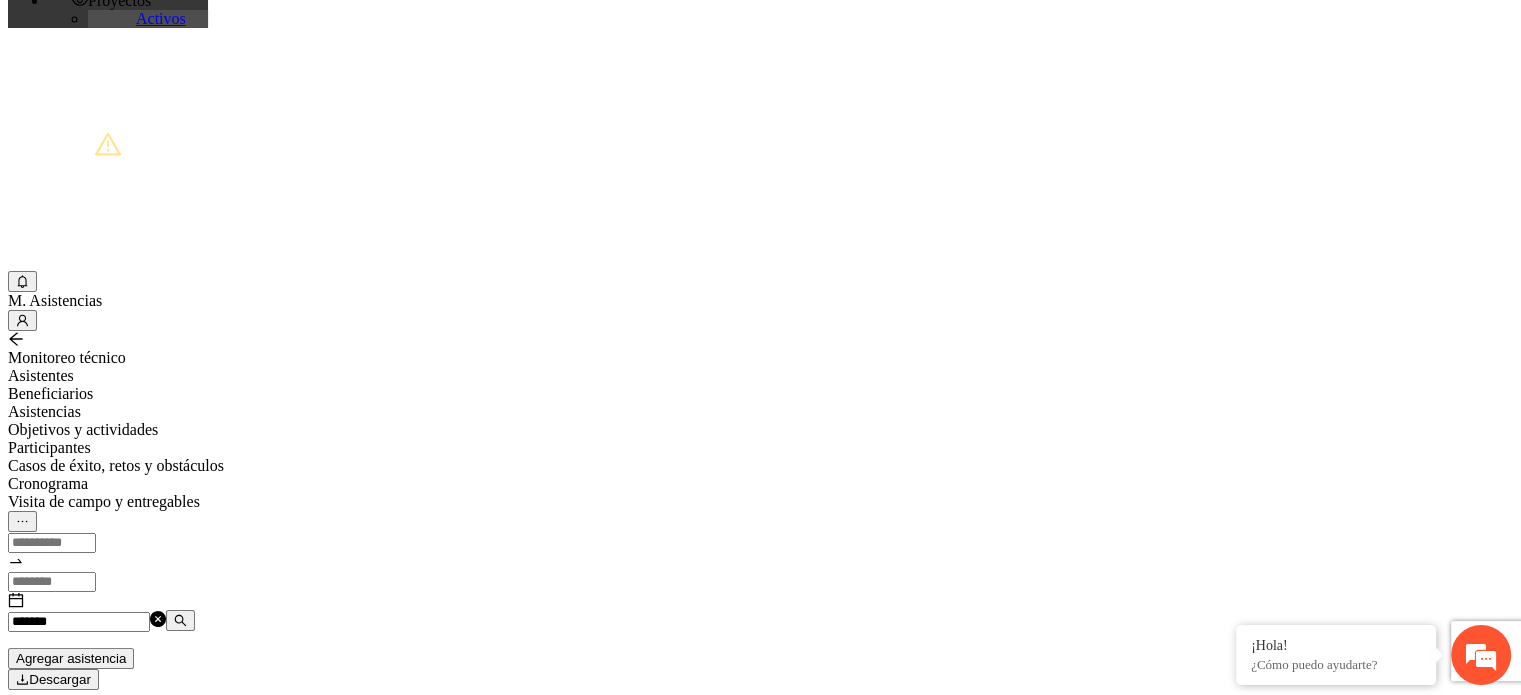 scroll, scrollTop: 21, scrollLeft: 0, axis: vertical 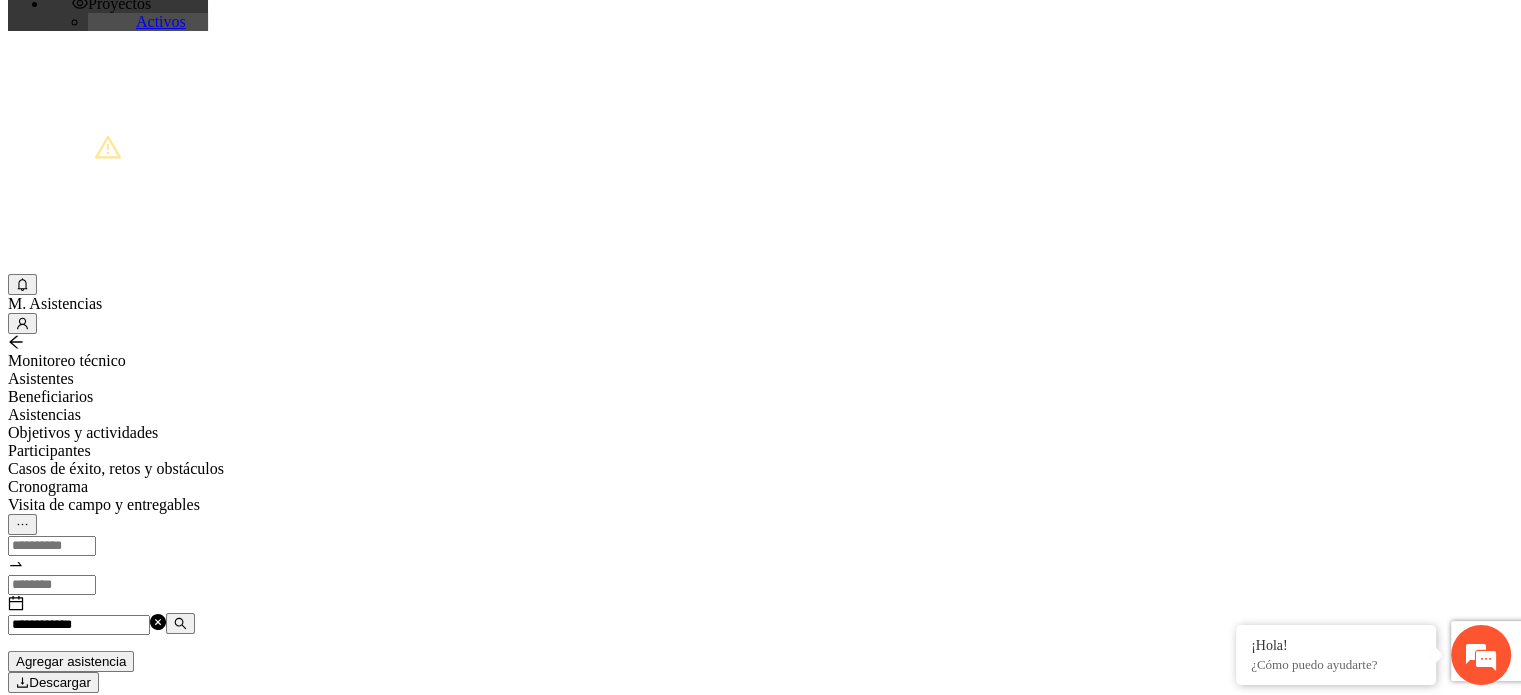 drag, startPoint x: 835, startPoint y: 207, endPoint x: 844, endPoint y: 199, distance: 12.0415945 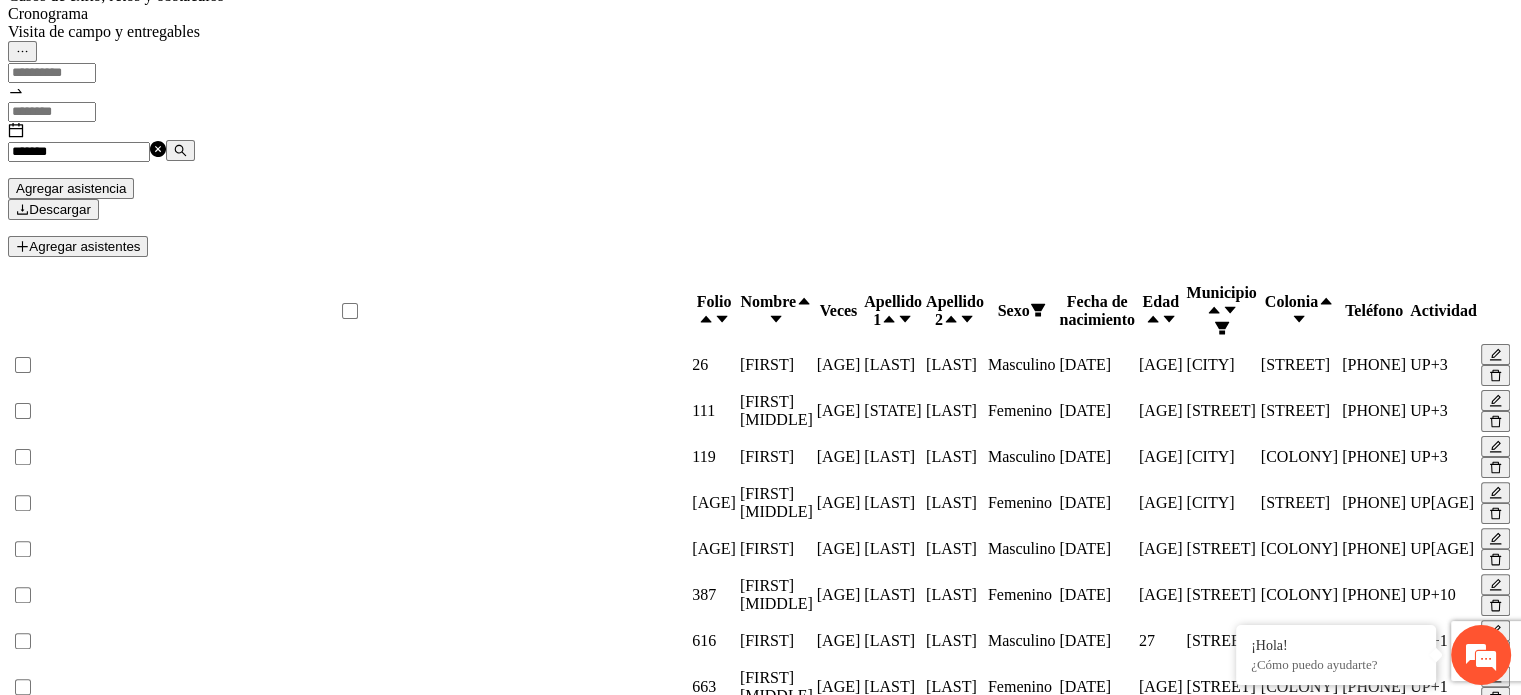 scroll, scrollTop: 321, scrollLeft: 0, axis: vertical 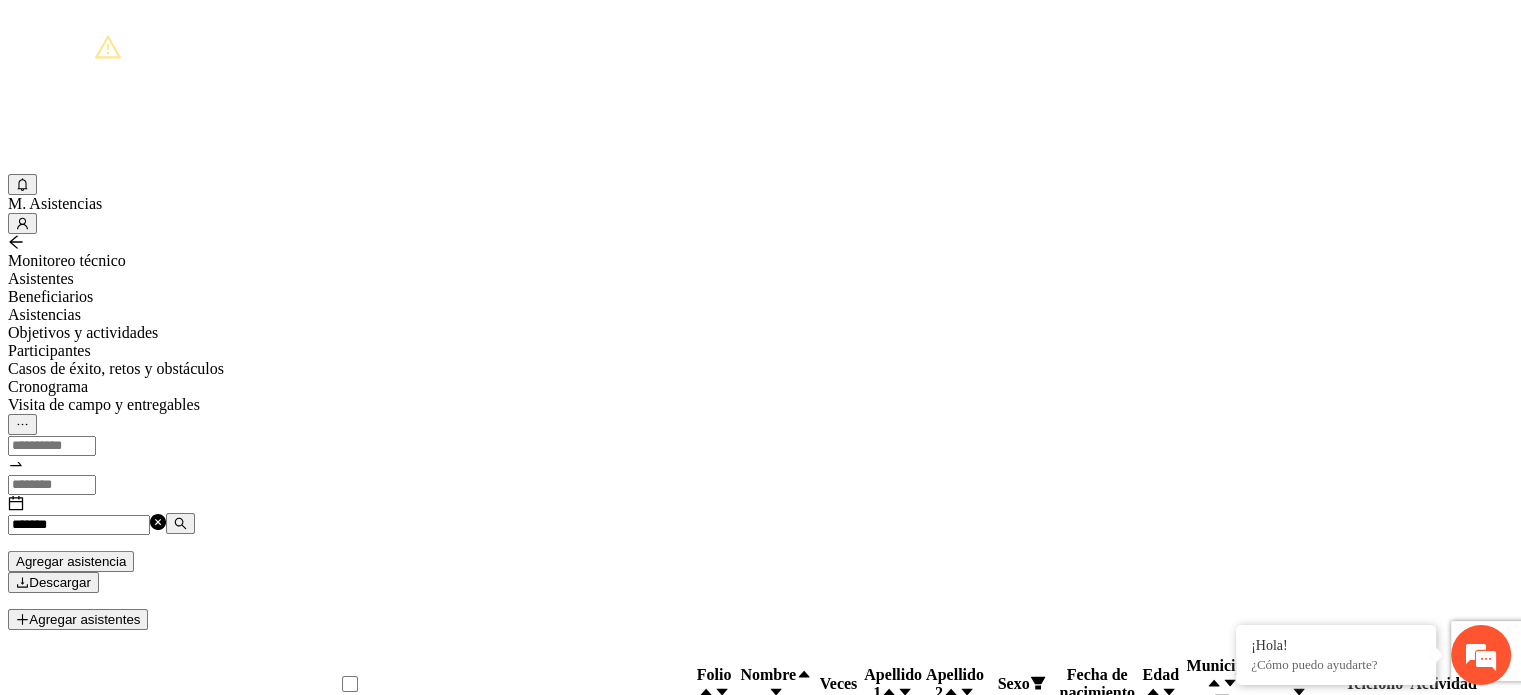 click on "*******" at bounding box center (79, 525) 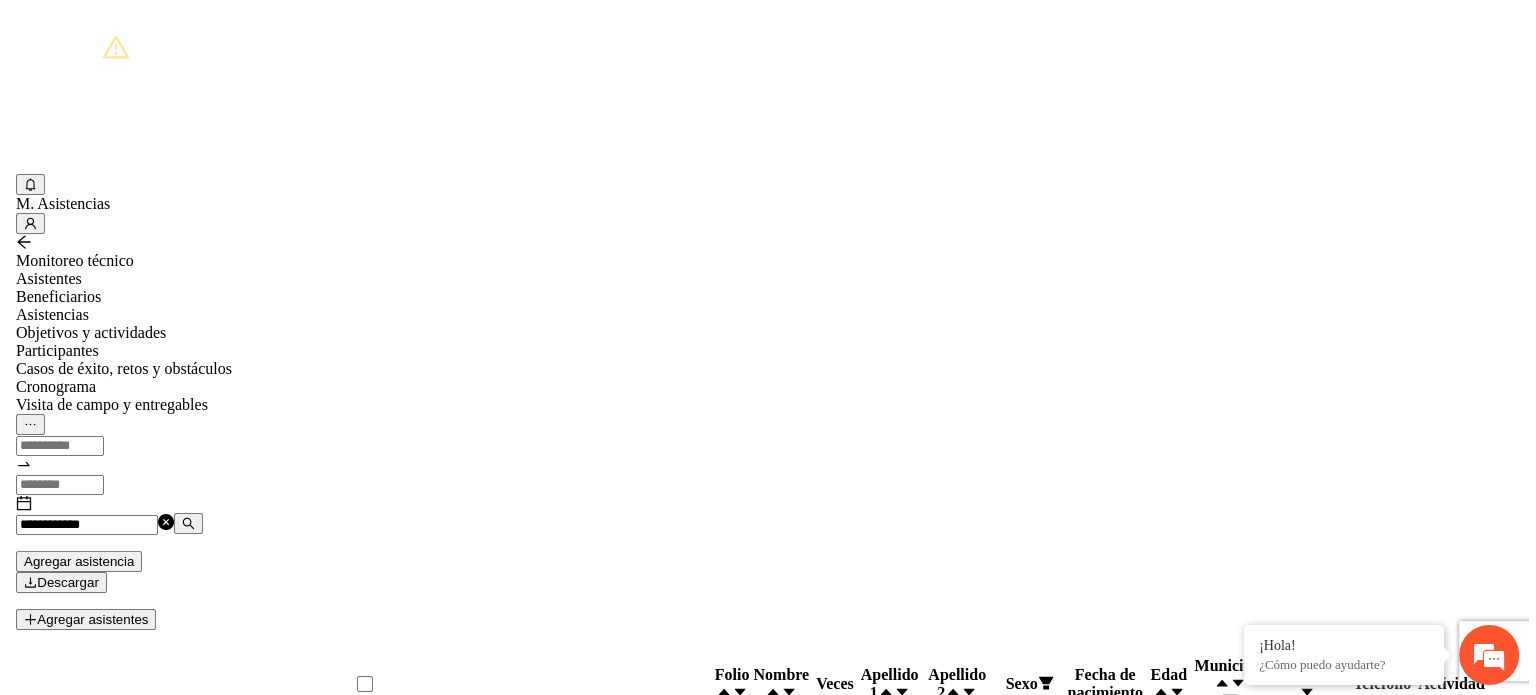 scroll, scrollTop: 21, scrollLeft: 0, axis: vertical 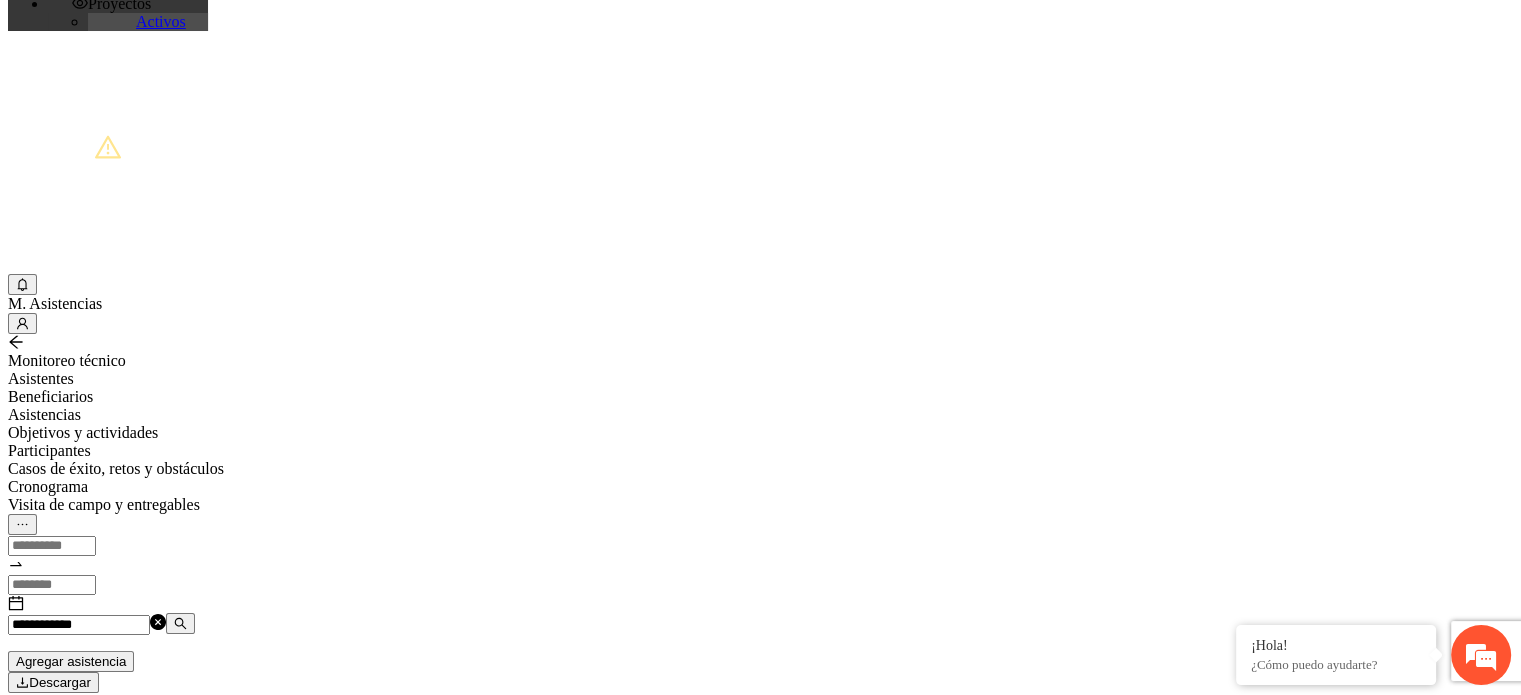click at bounding box center [1495, 827] 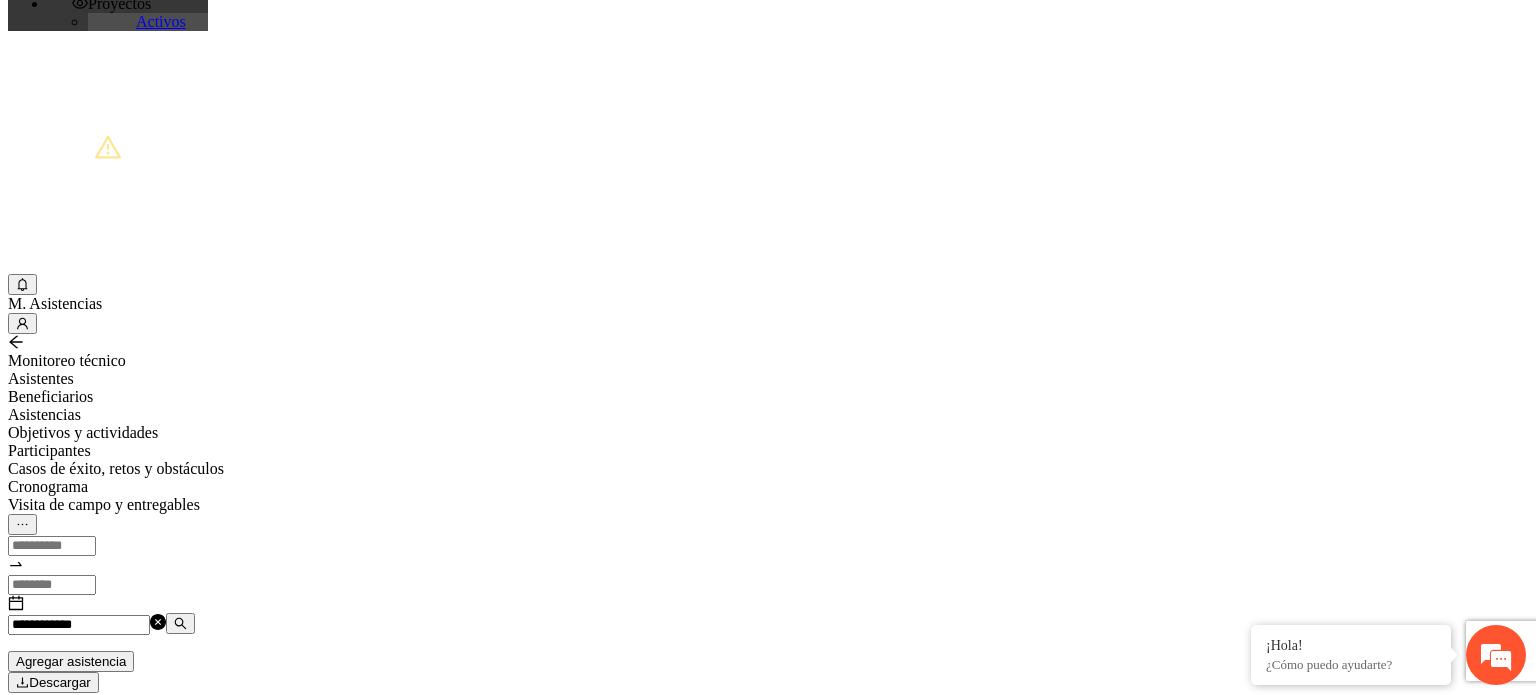 scroll, scrollTop: 200, scrollLeft: 0, axis: vertical 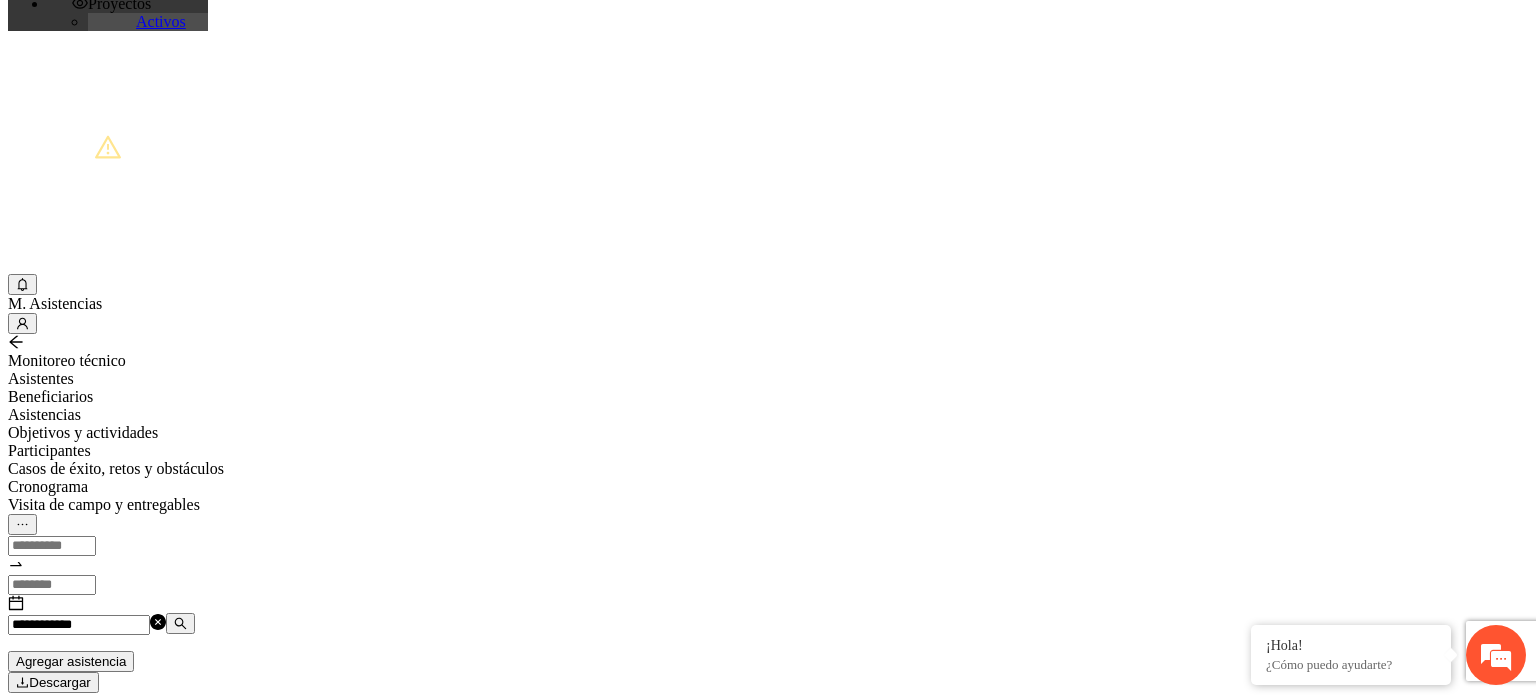 drag, startPoint x: 647, startPoint y: 415, endPoint x: 471, endPoint y: 418, distance: 176.02557 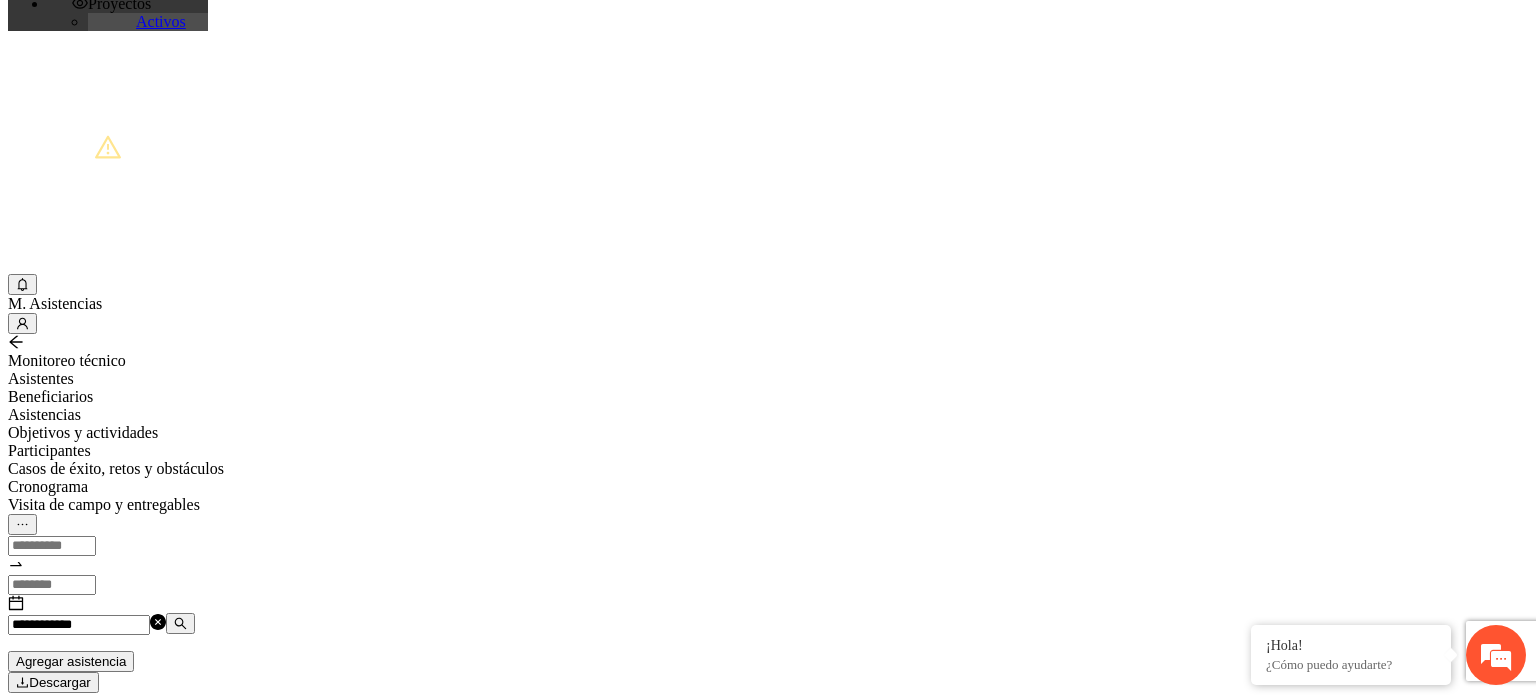 scroll, scrollTop: 300, scrollLeft: 0, axis: vertical 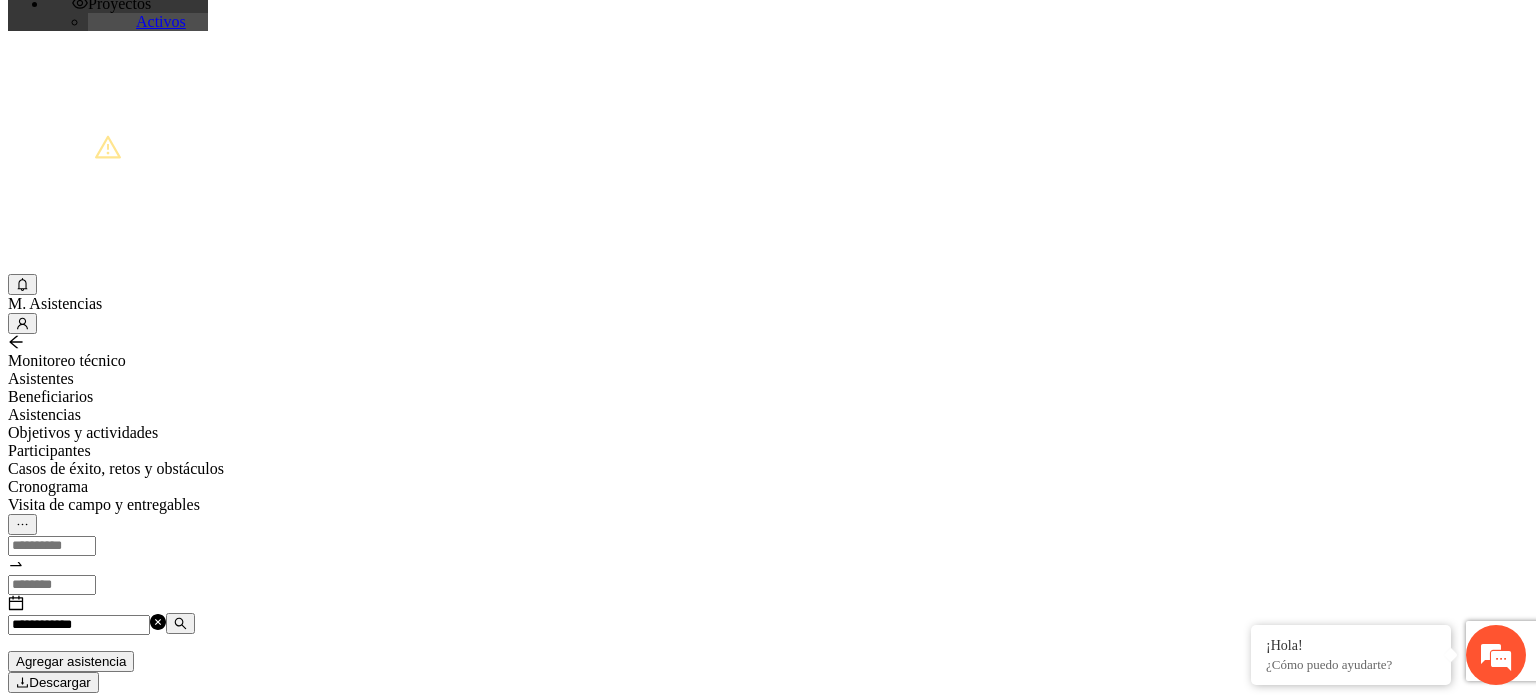 click on "Cancelar" at bounding box center (42, 1607) 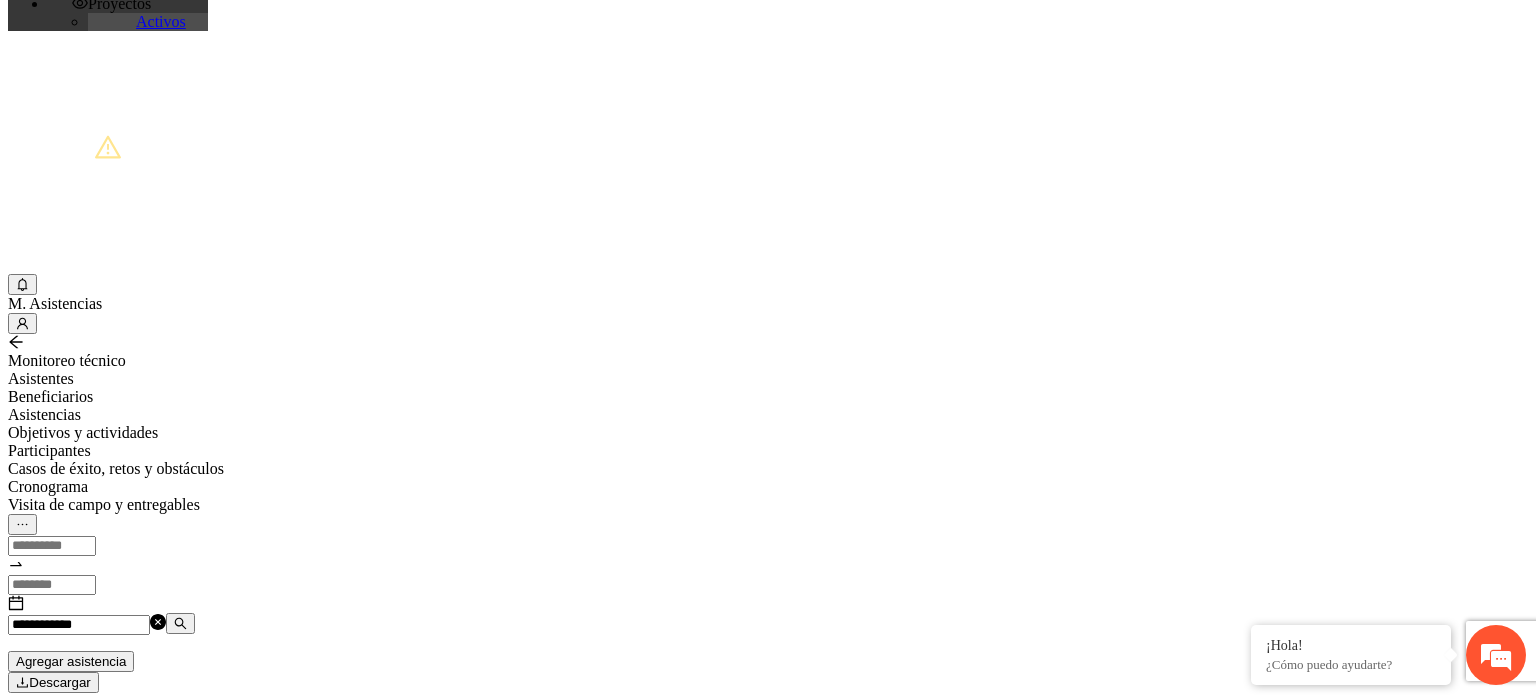 scroll, scrollTop: 8, scrollLeft: 0, axis: vertical 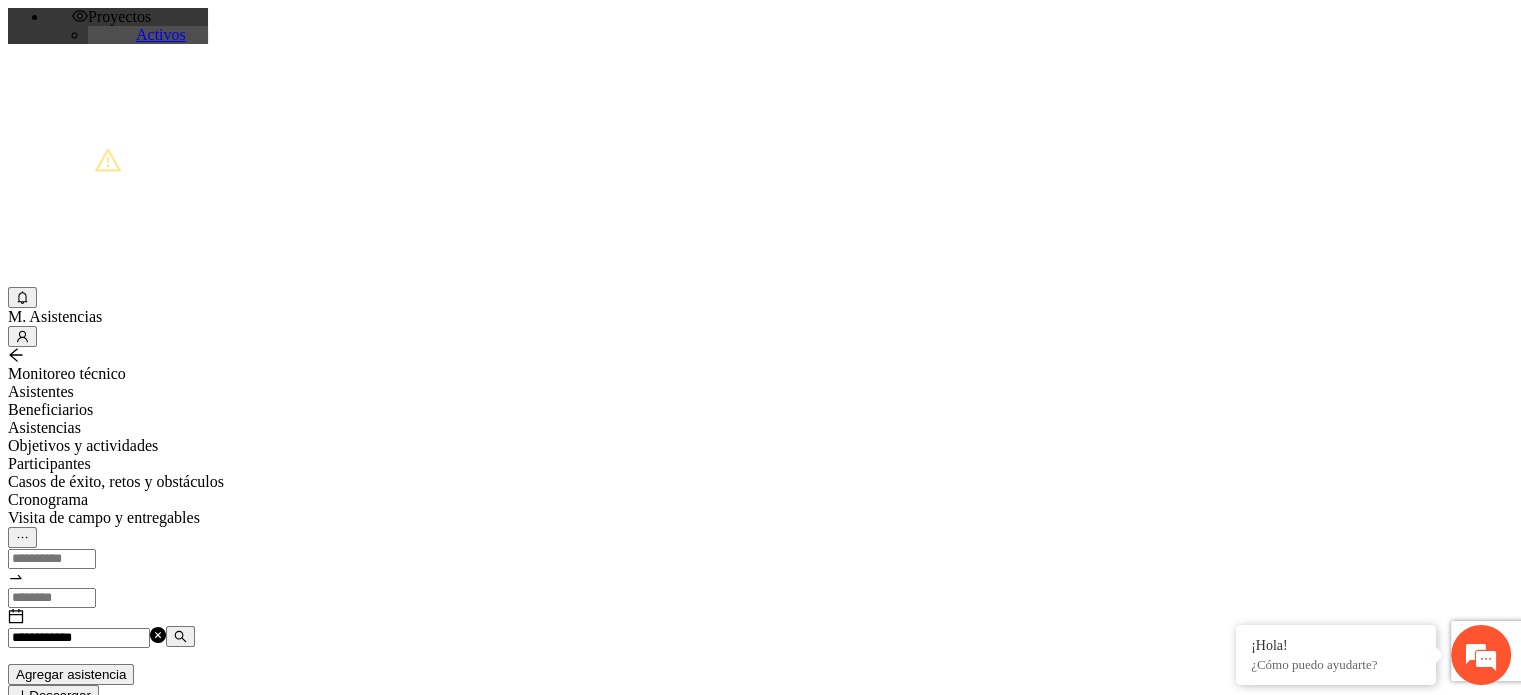 click on "**********" at bounding box center [79, 638] 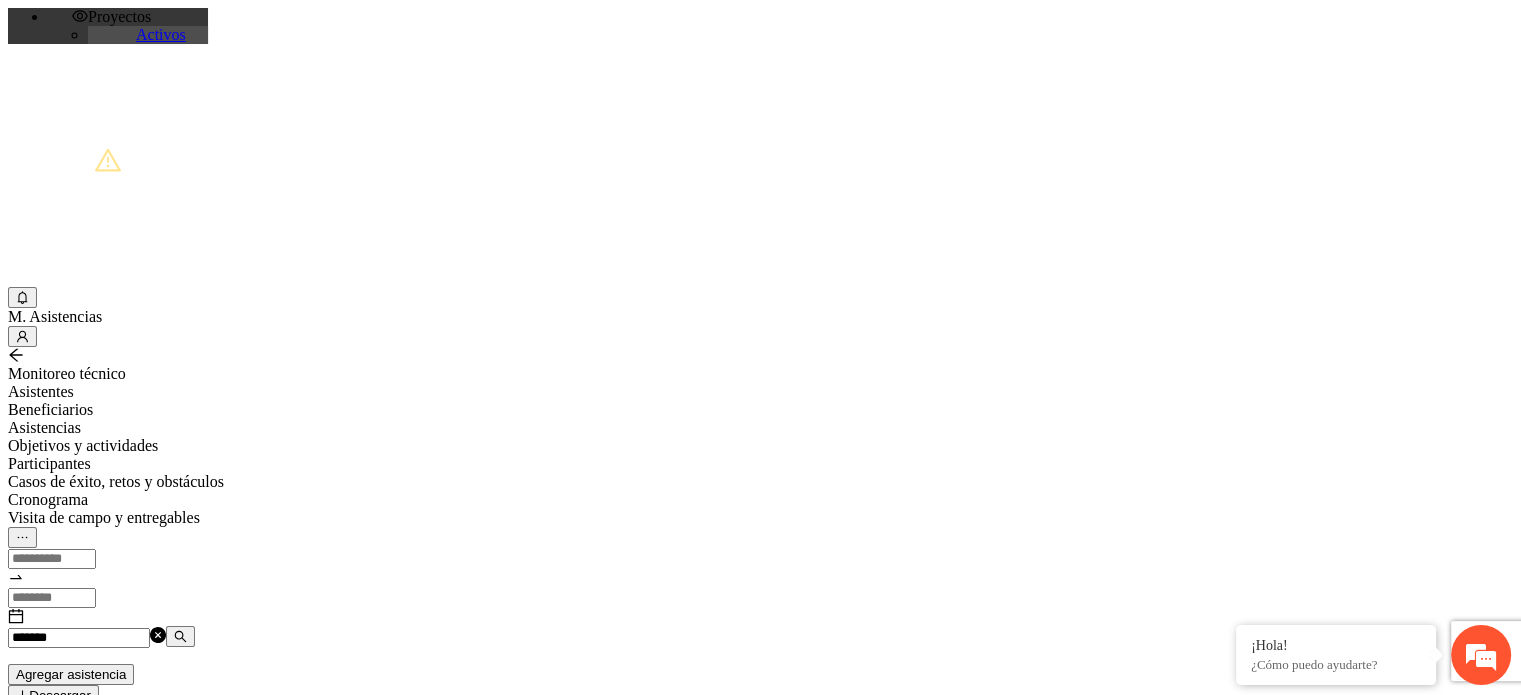 type on "*******" 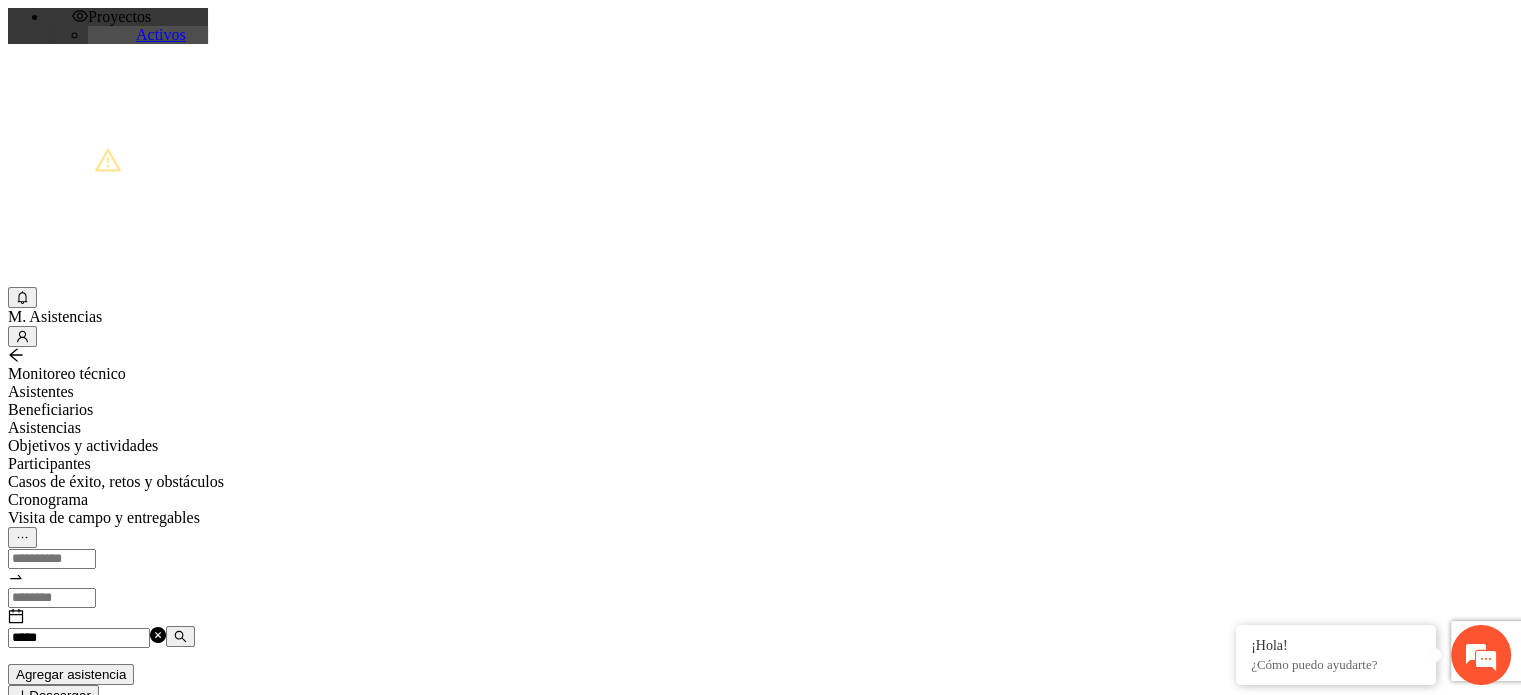 click on "*****" at bounding box center [79, 638] 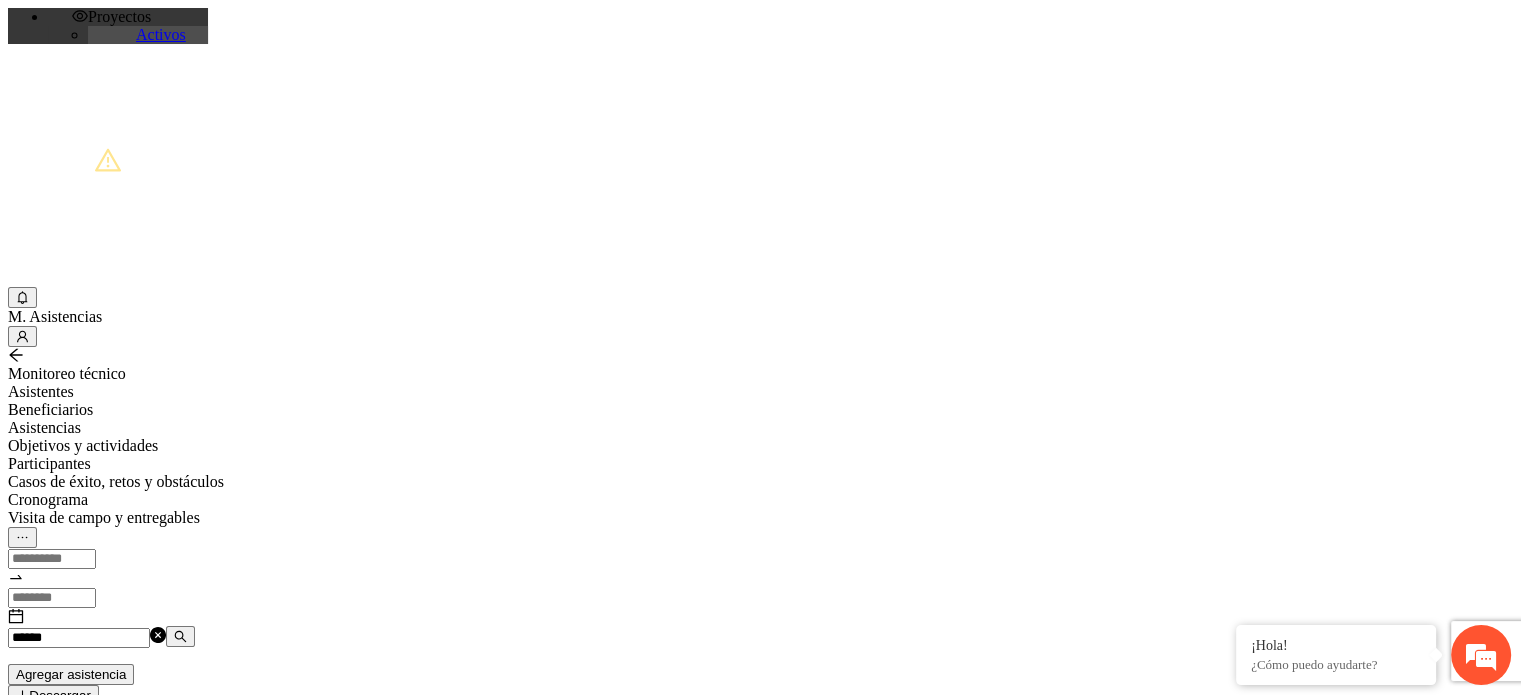 type on "******" 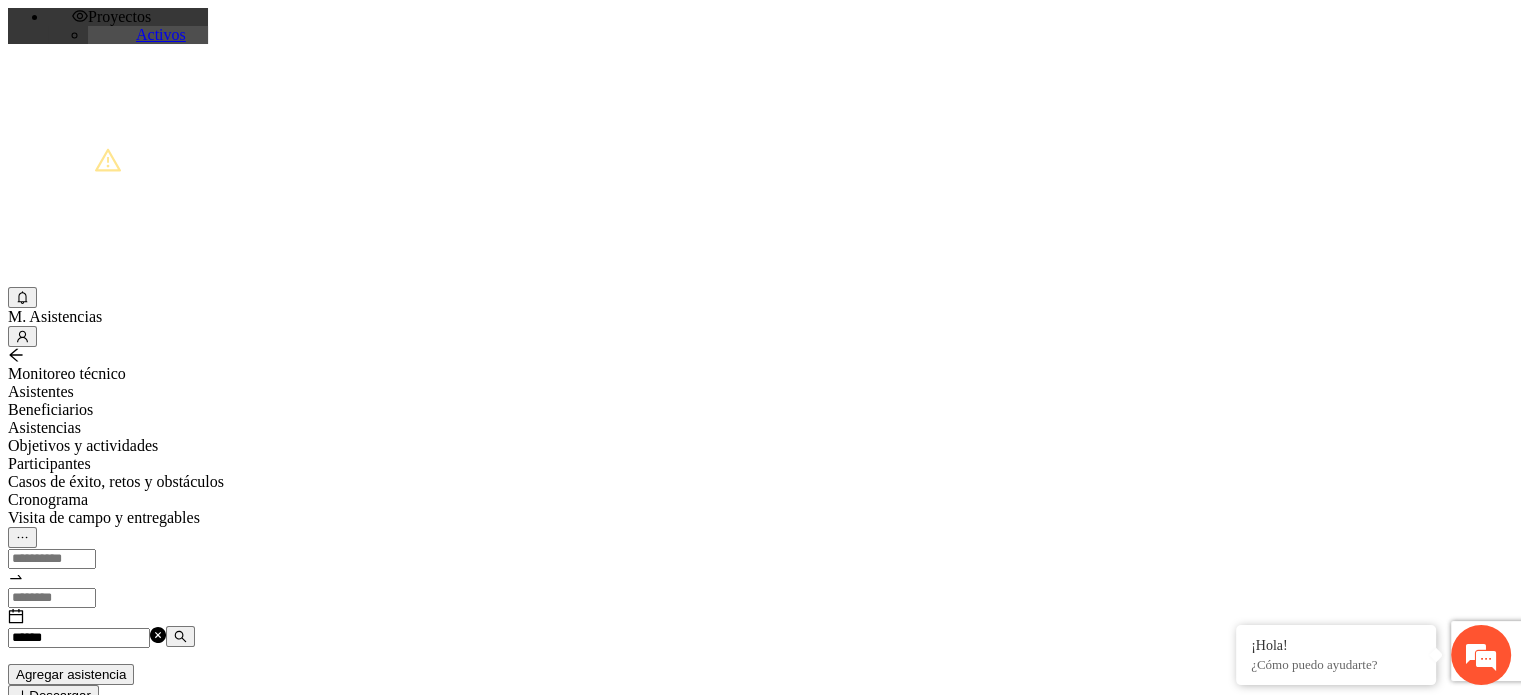 click at bounding box center (1495, 886) 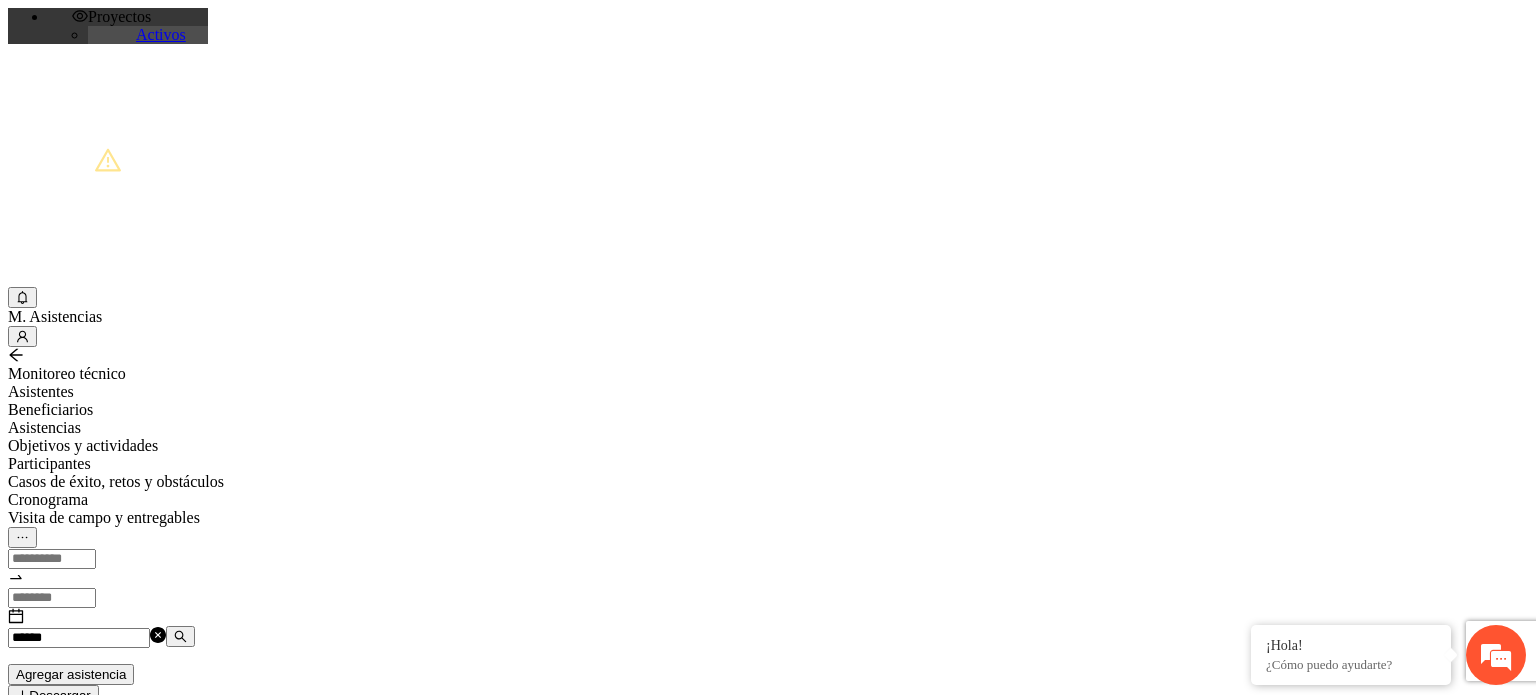 click on "*****" at bounding box center (79, 1241) 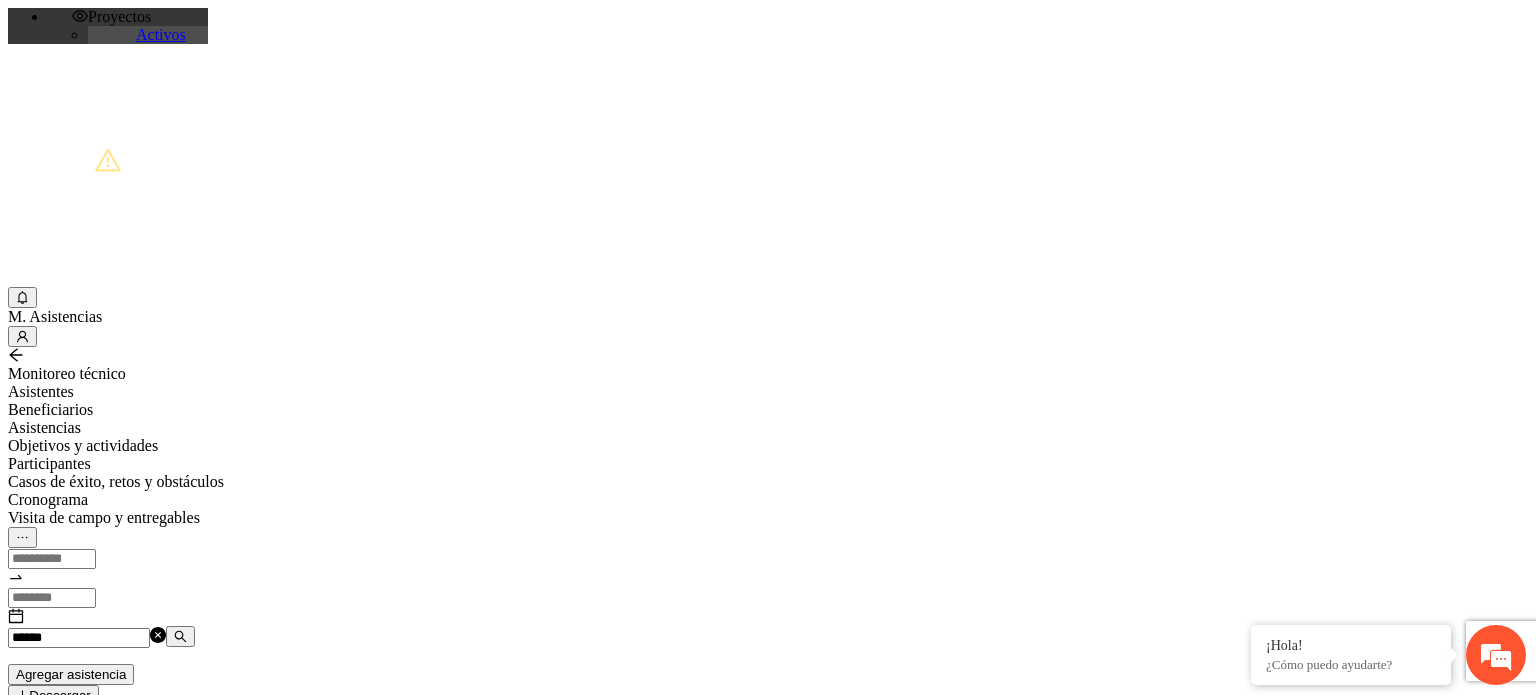 scroll, scrollTop: 476, scrollLeft: 0, axis: vertical 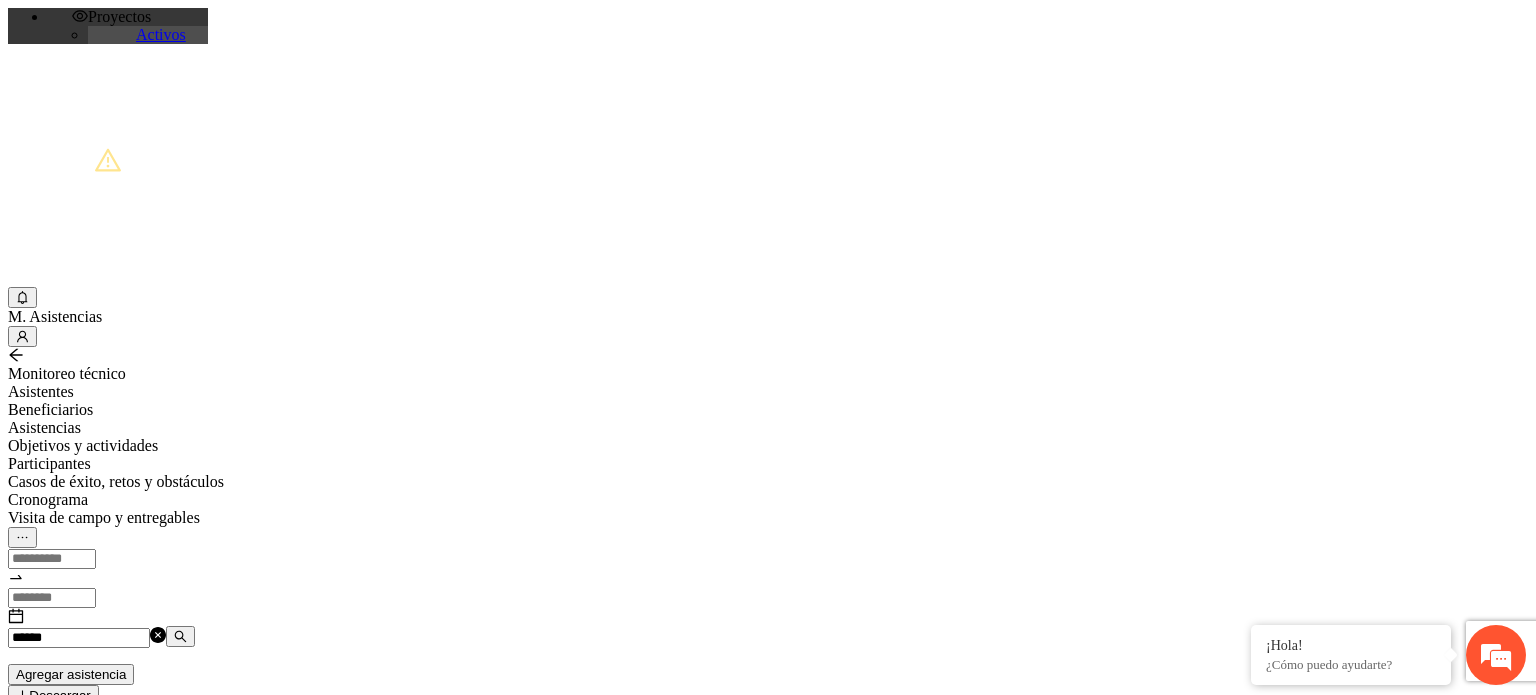 type on "*****" 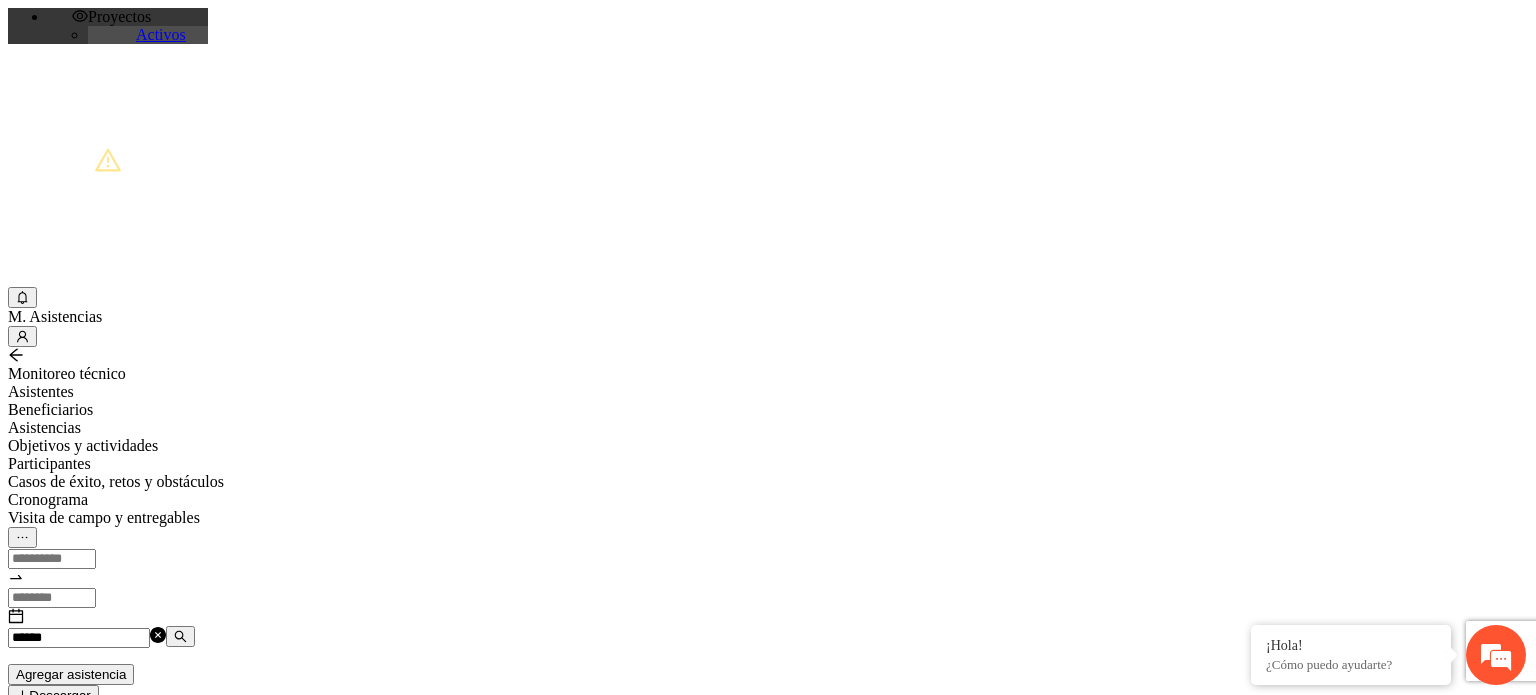 scroll, scrollTop: 376, scrollLeft: 0, axis: vertical 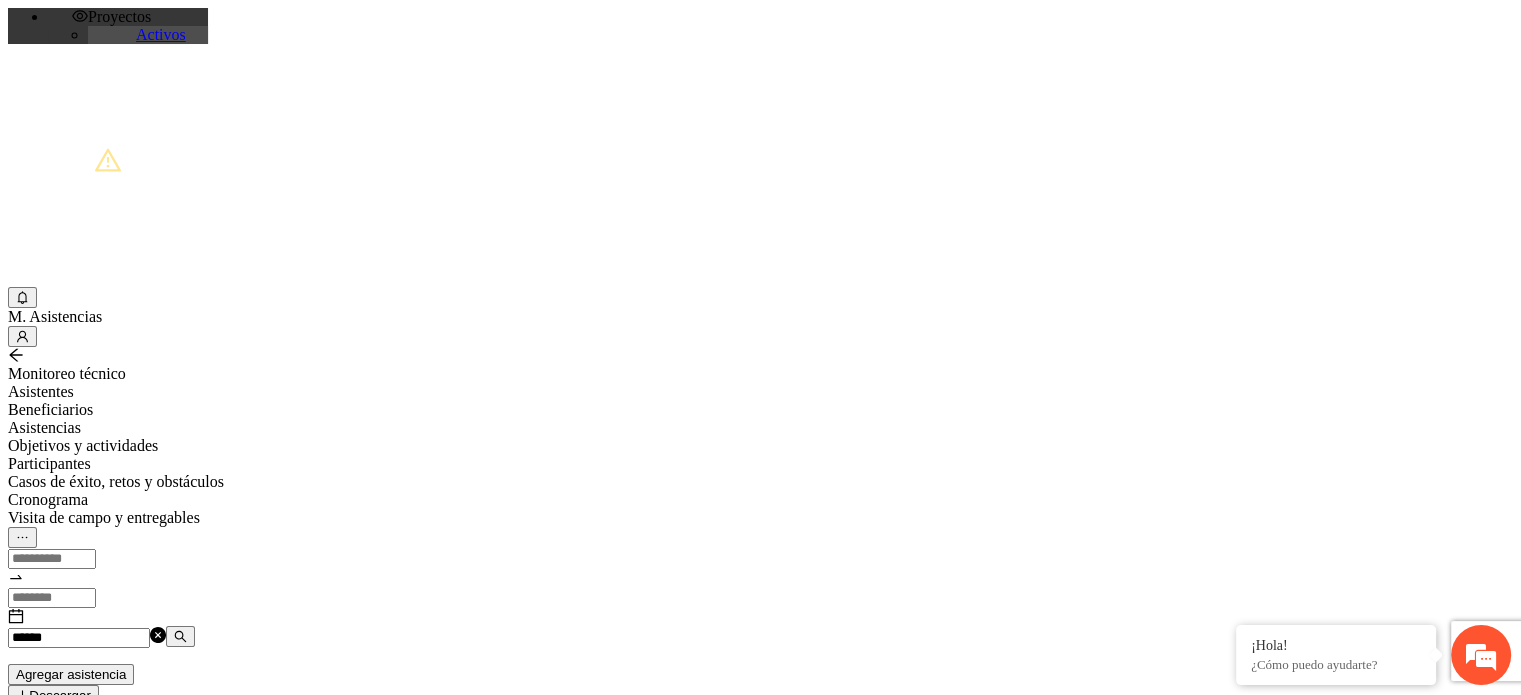 click at bounding box center [180, 636] 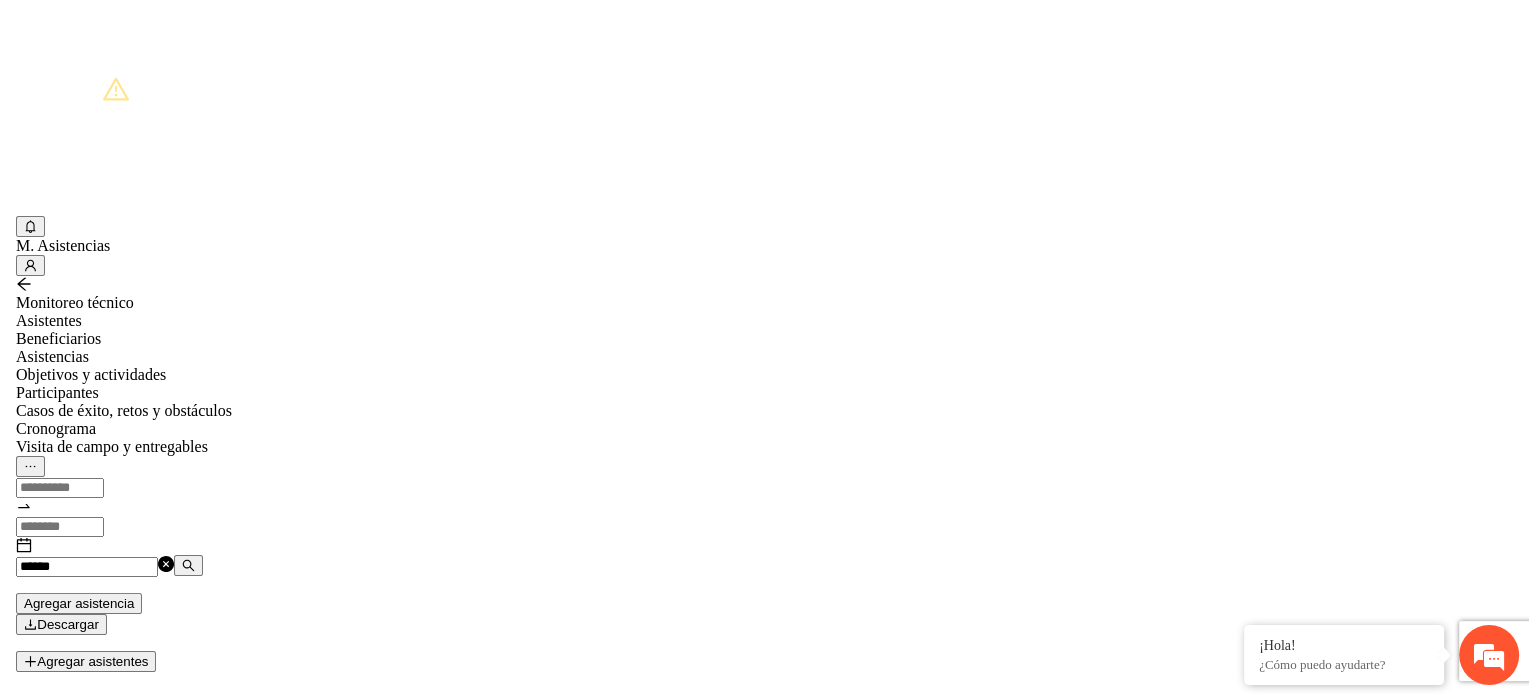 scroll, scrollTop: 81, scrollLeft: 0, axis: vertical 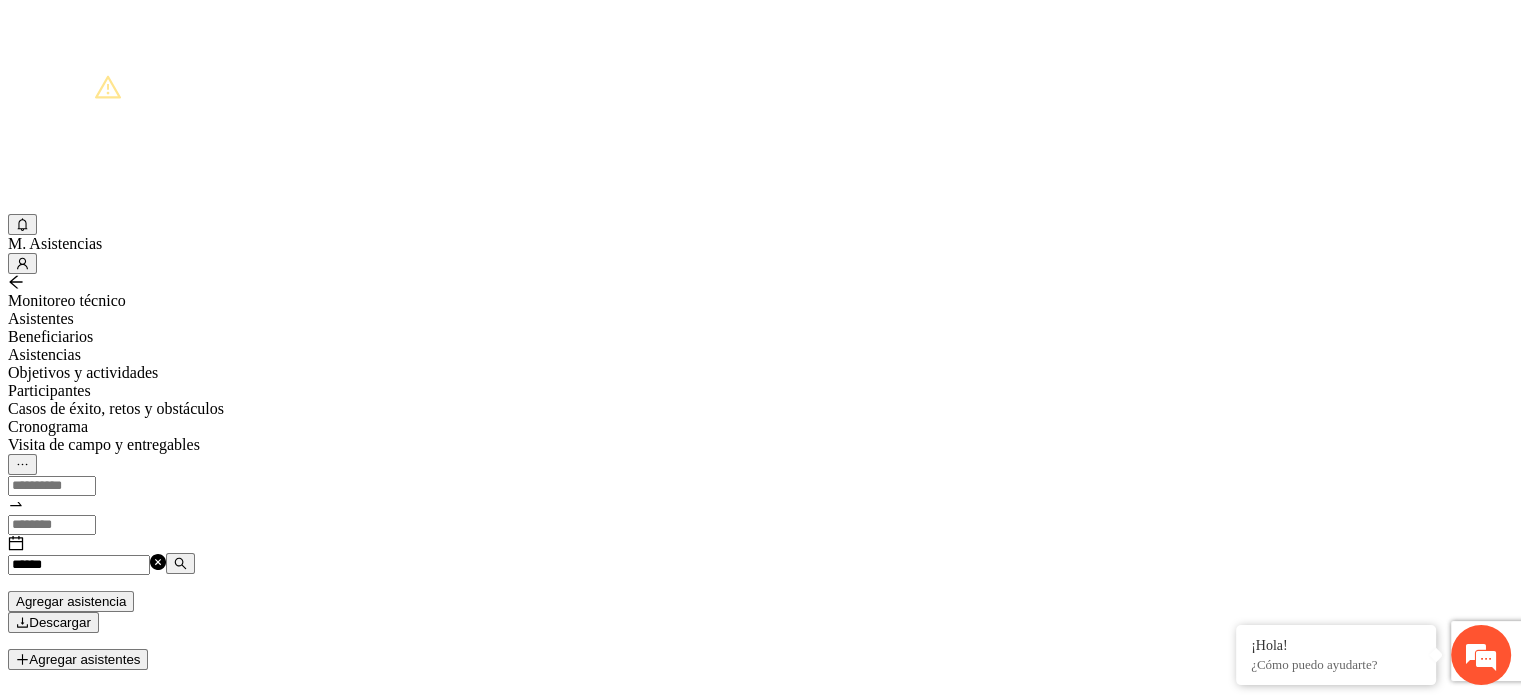 click at bounding box center [1495, 813] 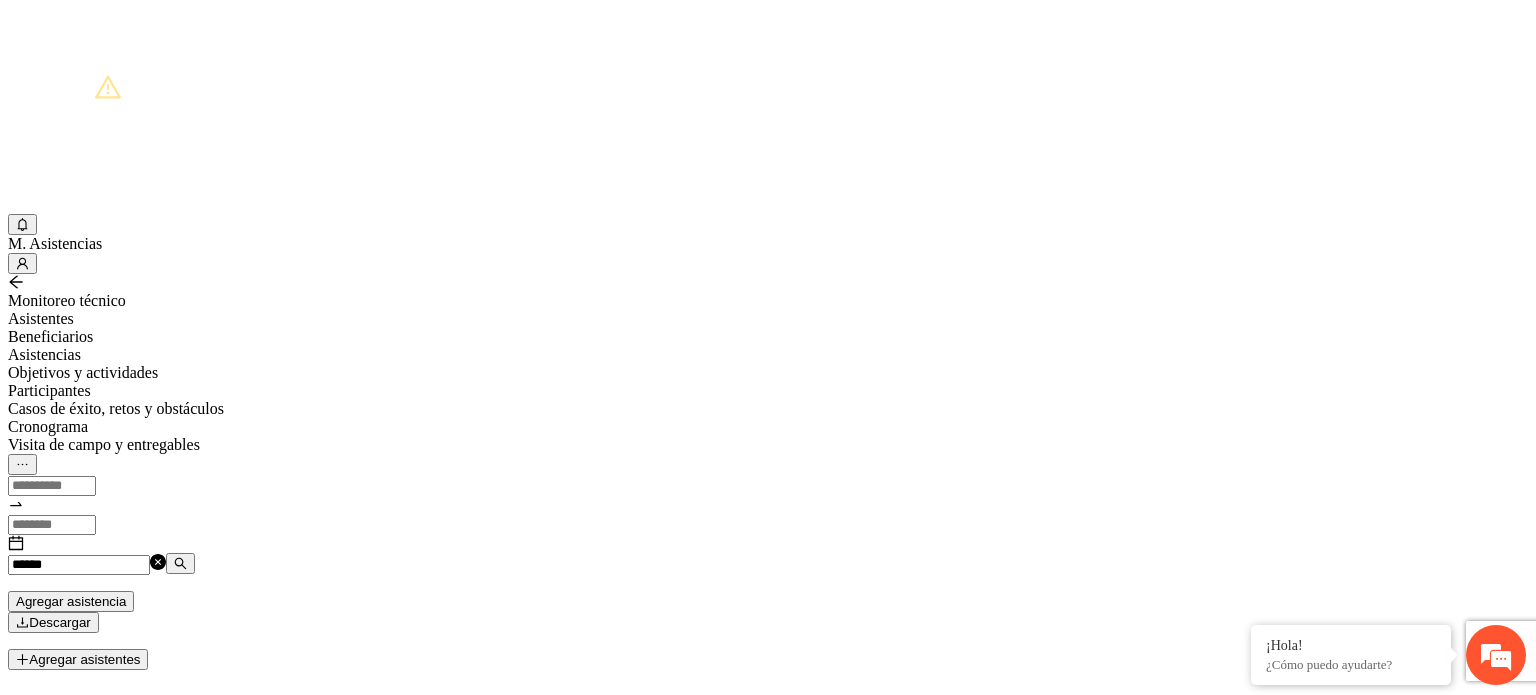scroll, scrollTop: 200, scrollLeft: 0, axis: vertical 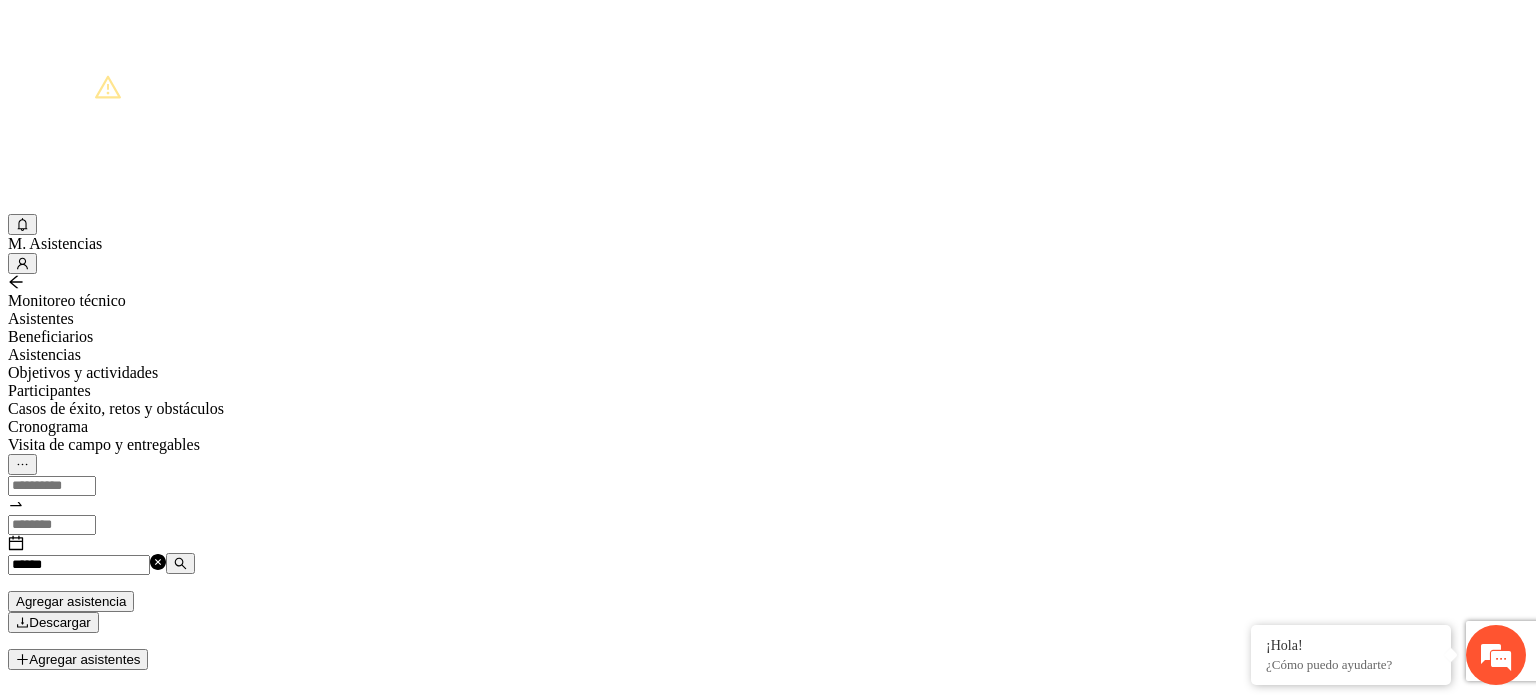drag, startPoint x: 500, startPoint y: 416, endPoint x: 605, endPoint y: 414, distance: 105.01904 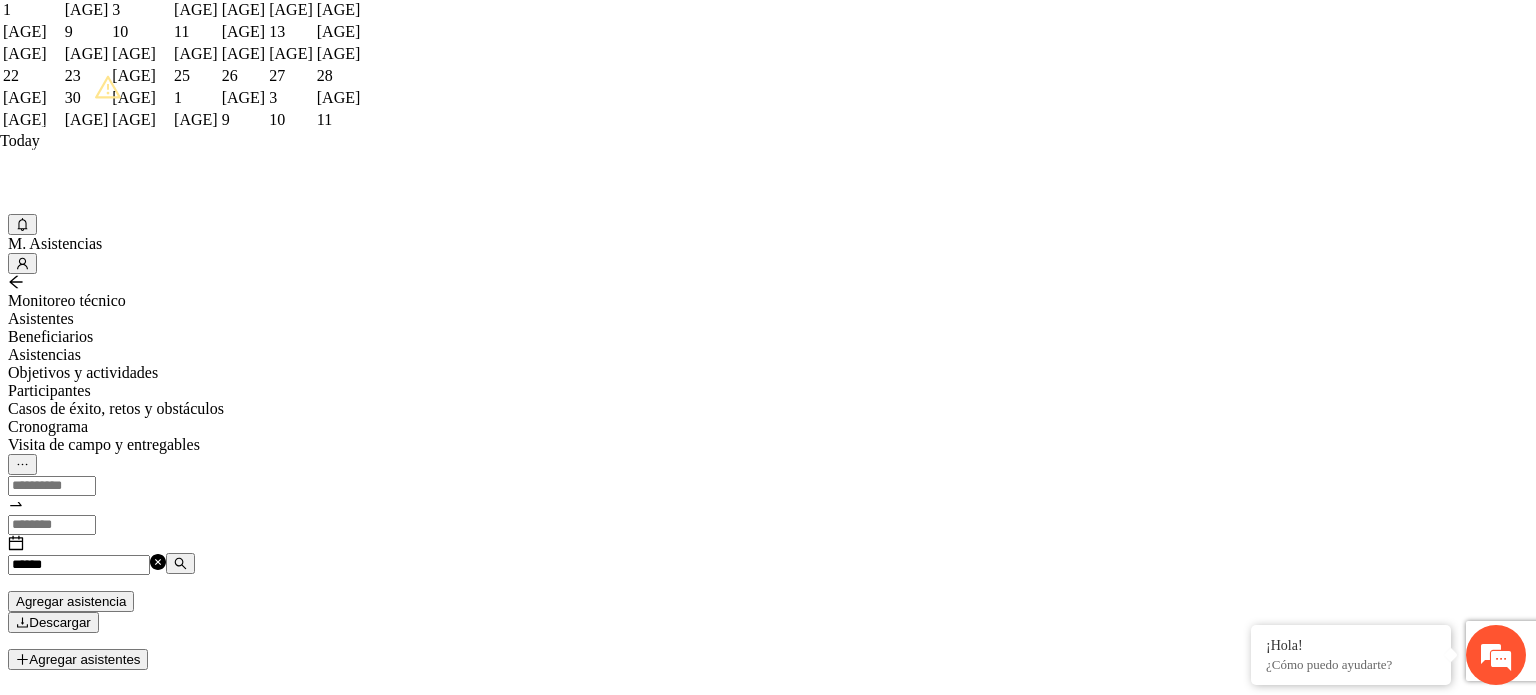 drag, startPoint x: 505, startPoint y: 343, endPoint x: 557, endPoint y: 346, distance: 52.086468 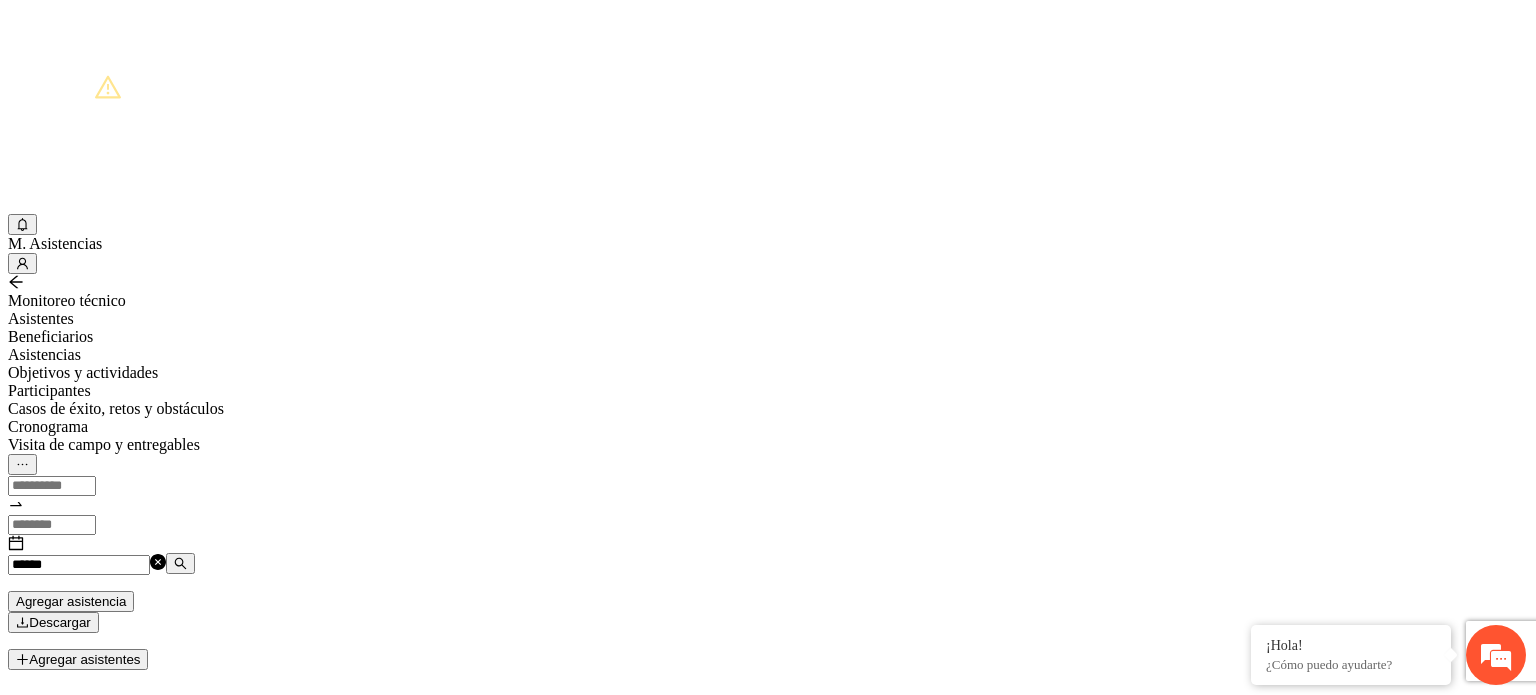 scroll, scrollTop: 376, scrollLeft: 0, axis: vertical 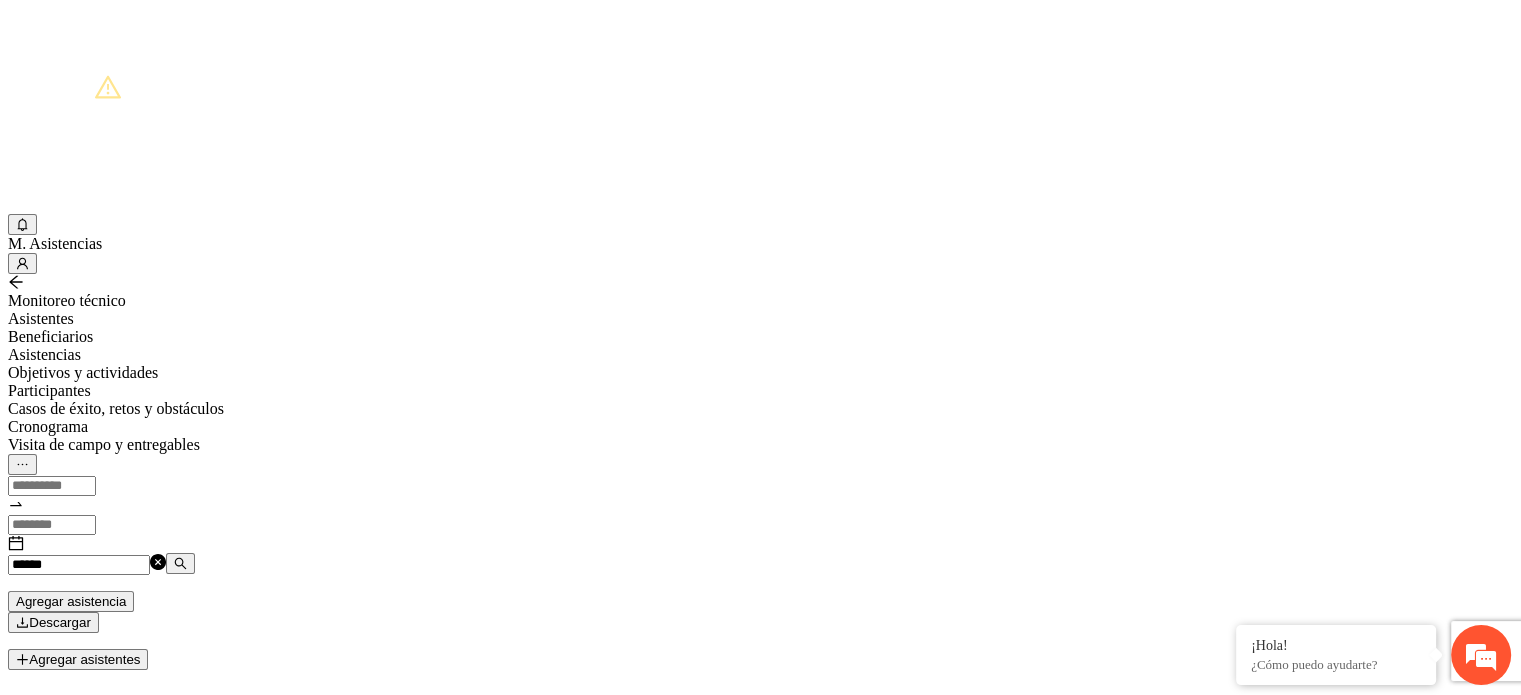 type 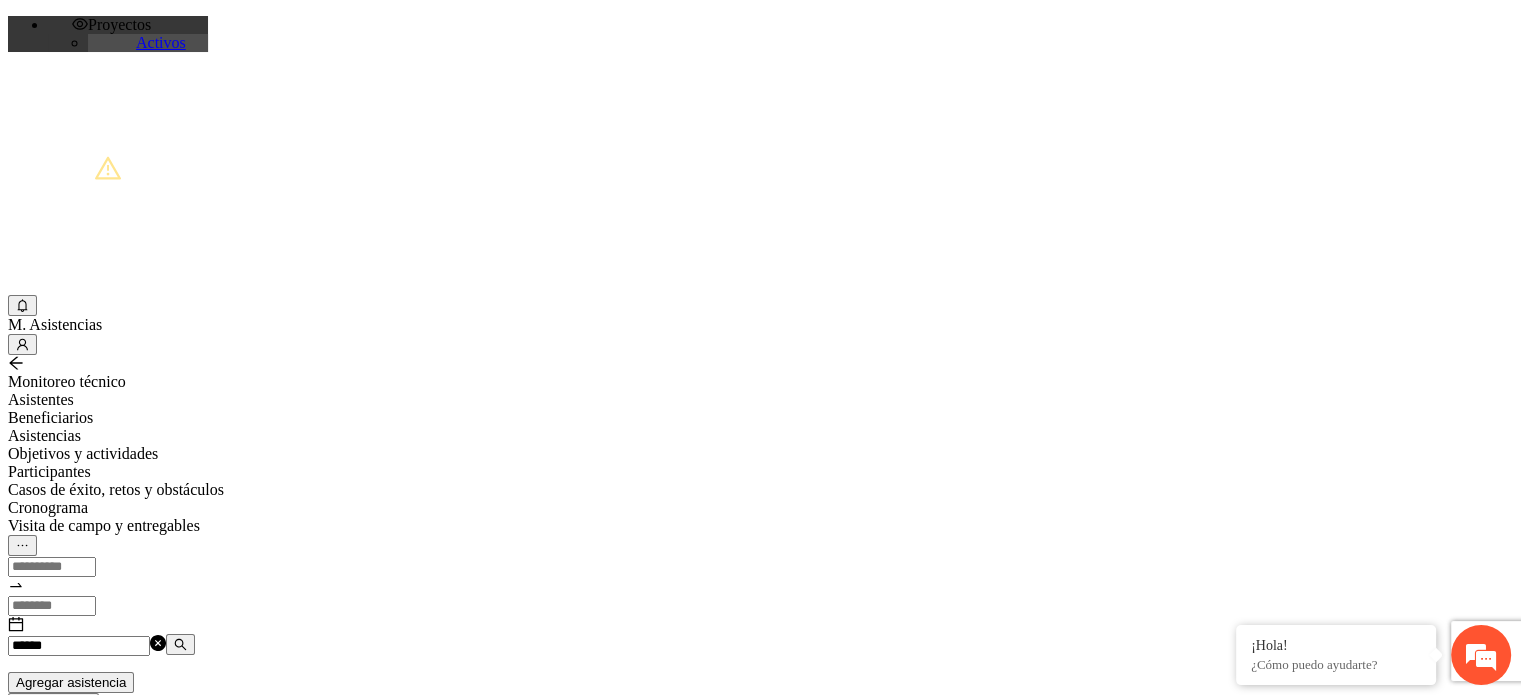 scroll, scrollTop: 0, scrollLeft: 0, axis: both 